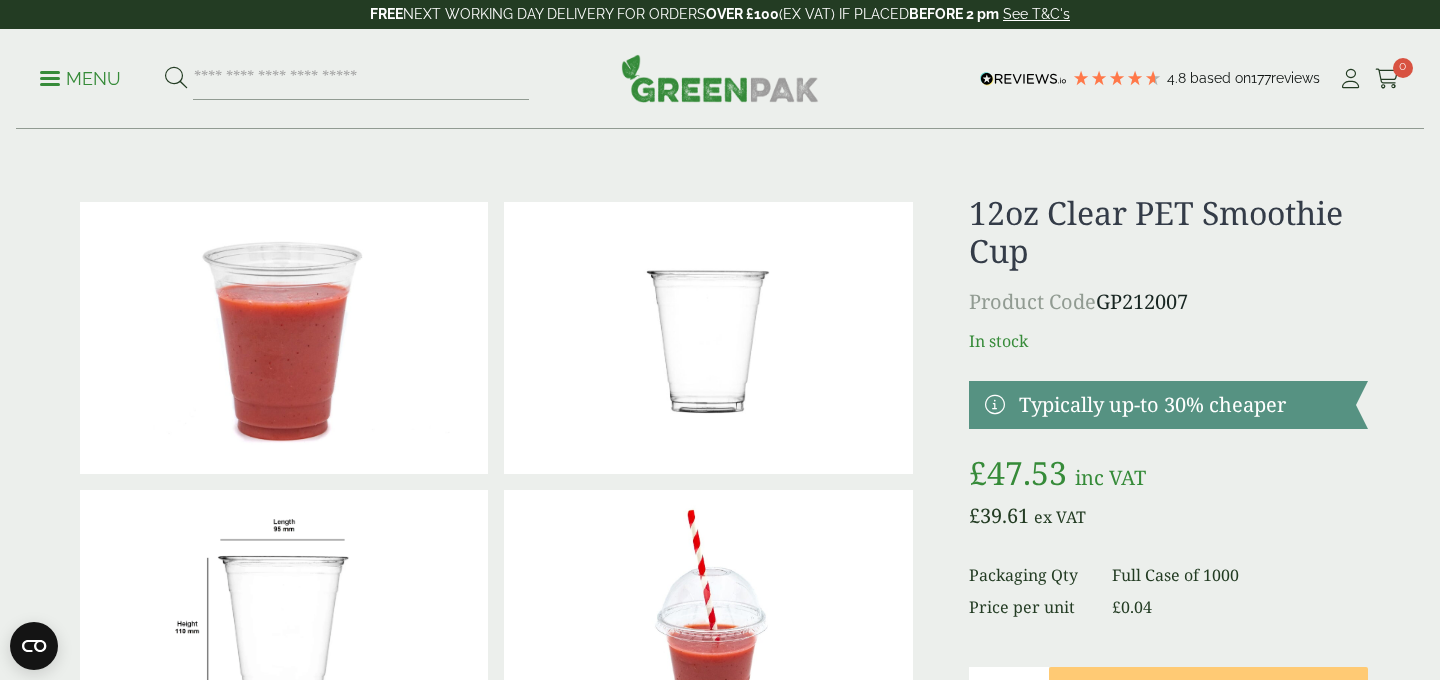 scroll, scrollTop: 186, scrollLeft: 0, axis: vertical 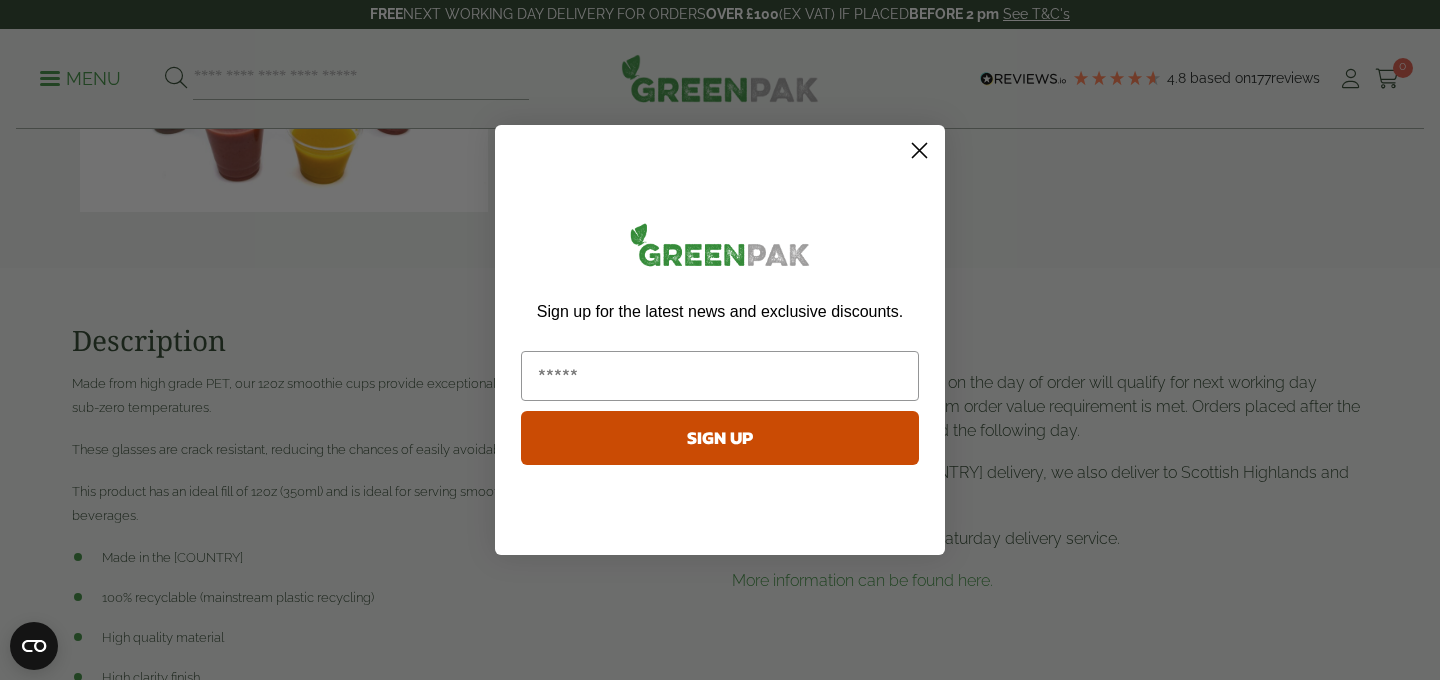 click 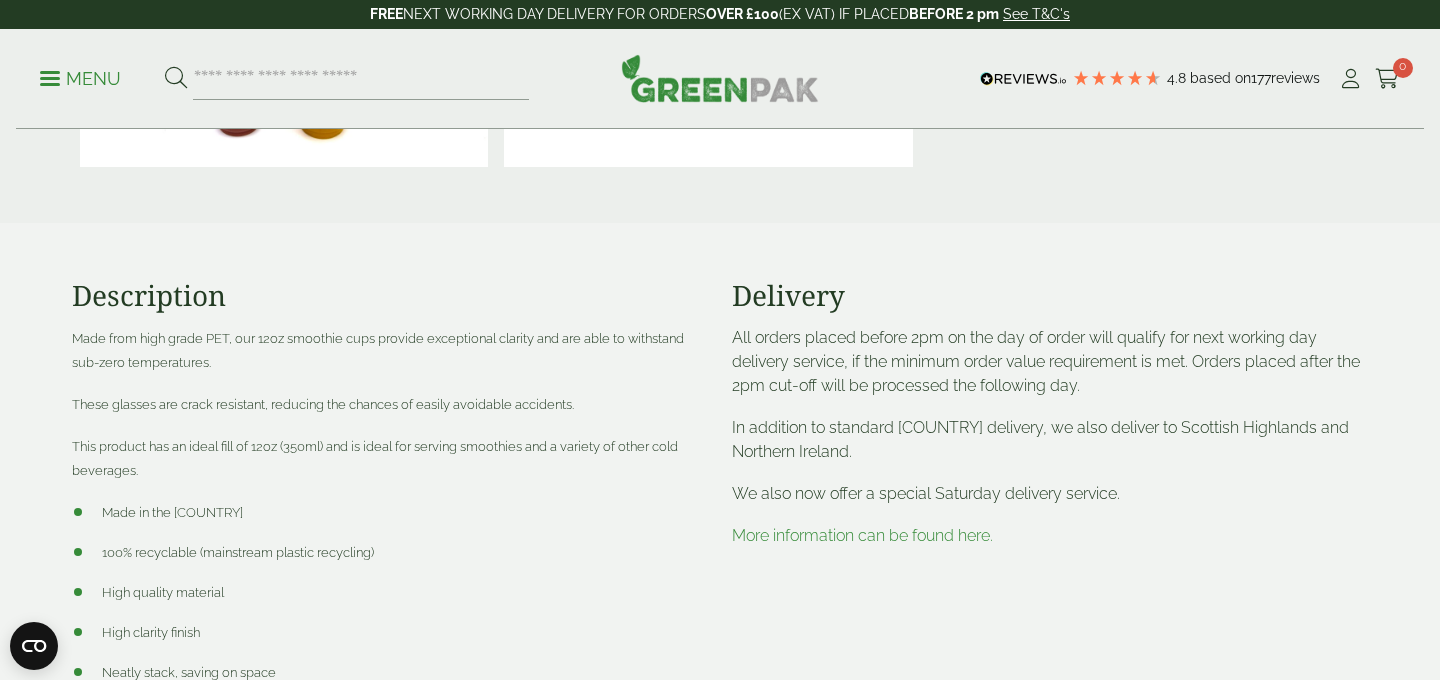 scroll, scrollTop: 886, scrollLeft: 0, axis: vertical 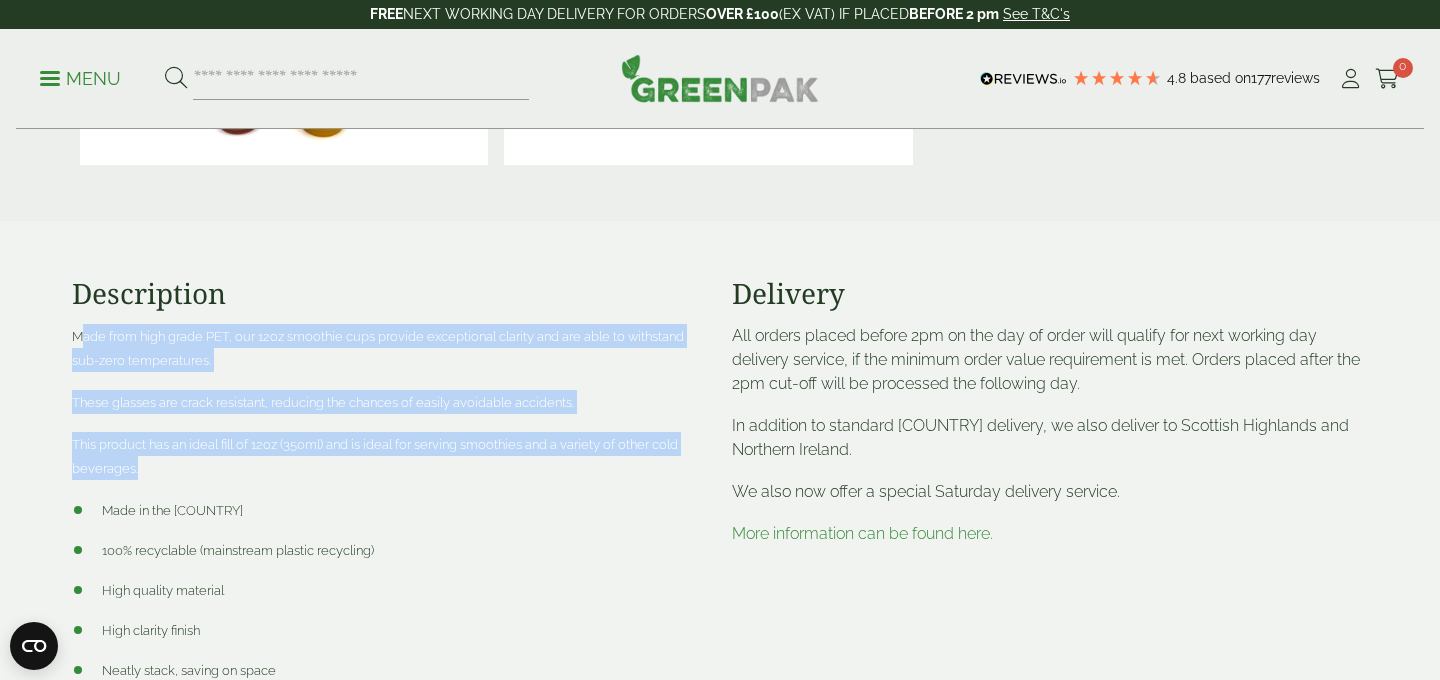 drag, startPoint x: 79, startPoint y: 341, endPoint x: 366, endPoint y: 478, distance: 318.022 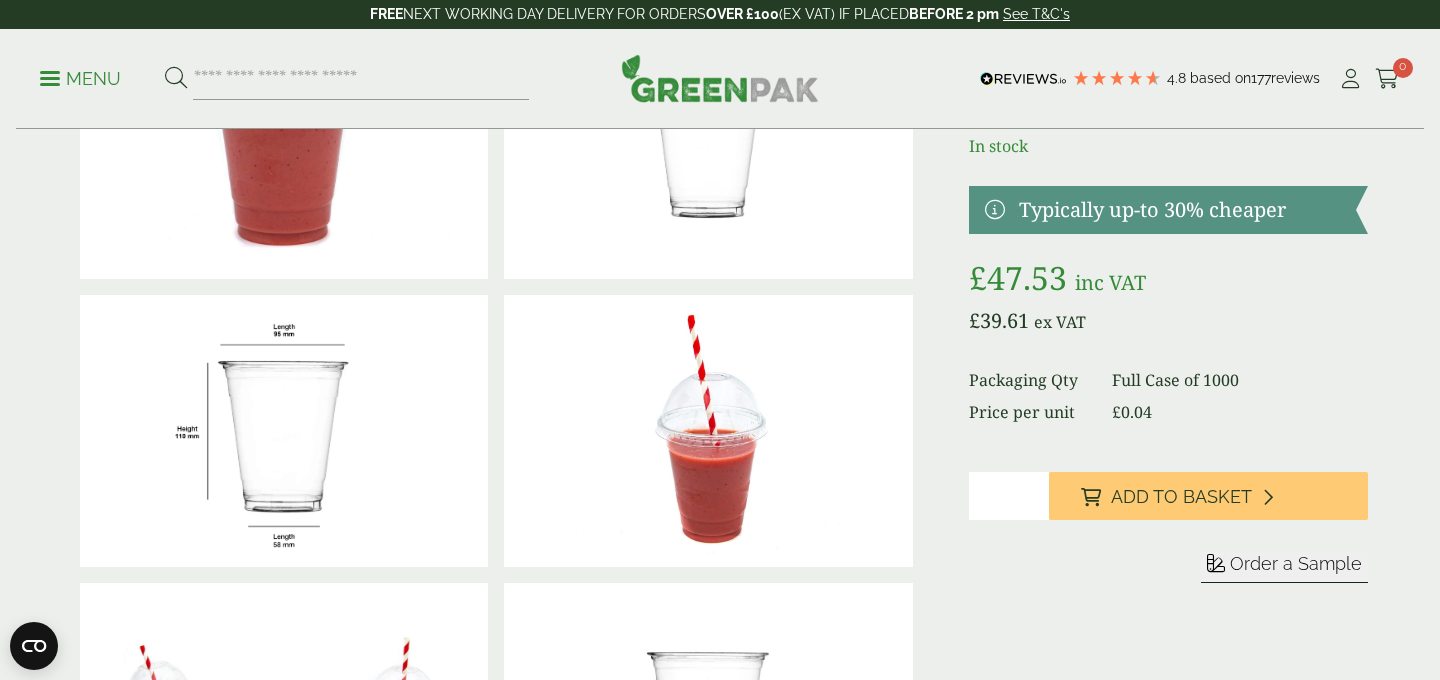 scroll, scrollTop: 0, scrollLeft: 0, axis: both 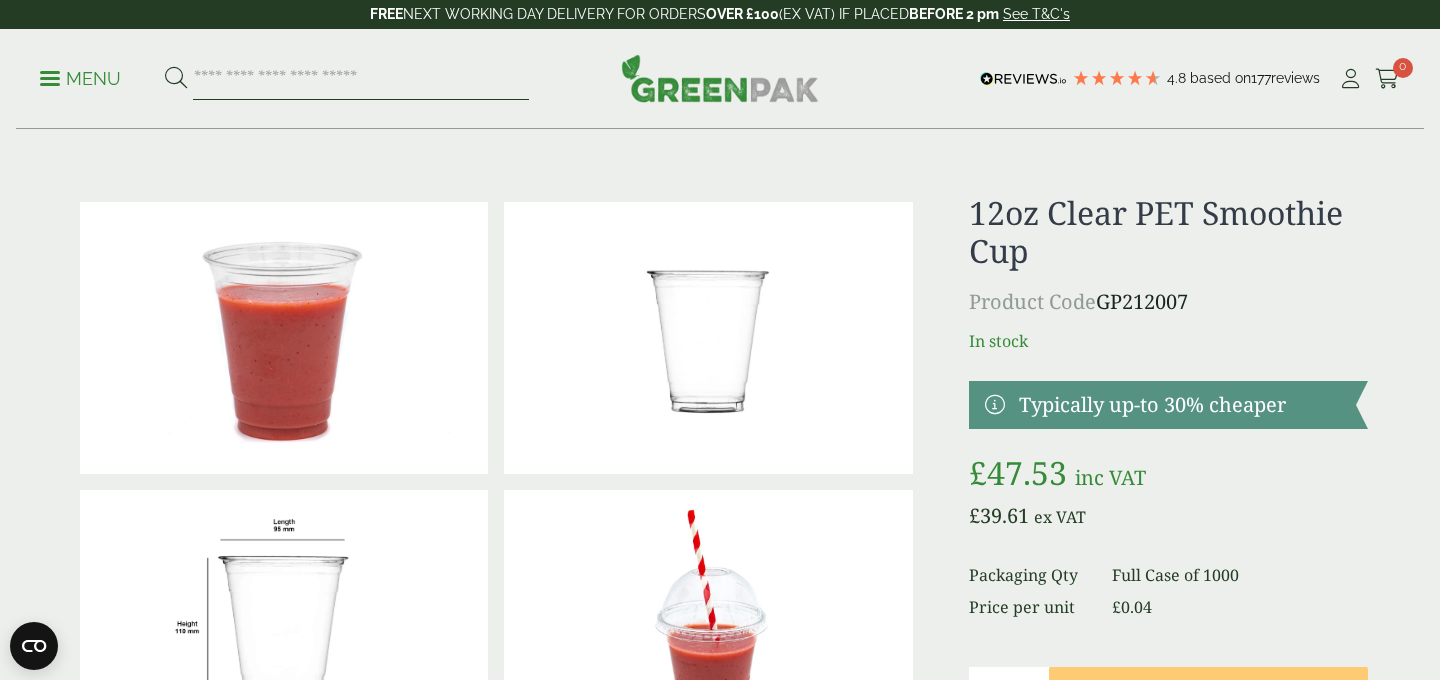 click at bounding box center [361, 79] 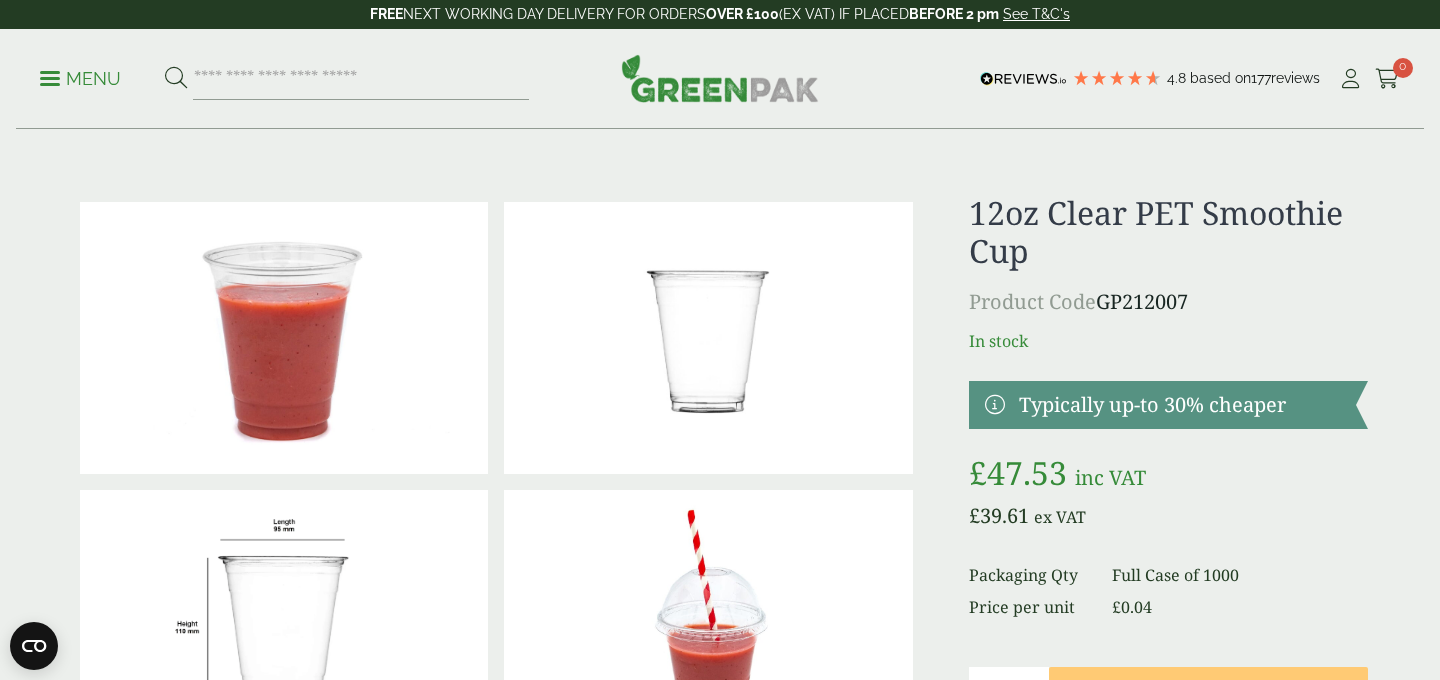 click on "Menu" at bounding box center [284, 79] 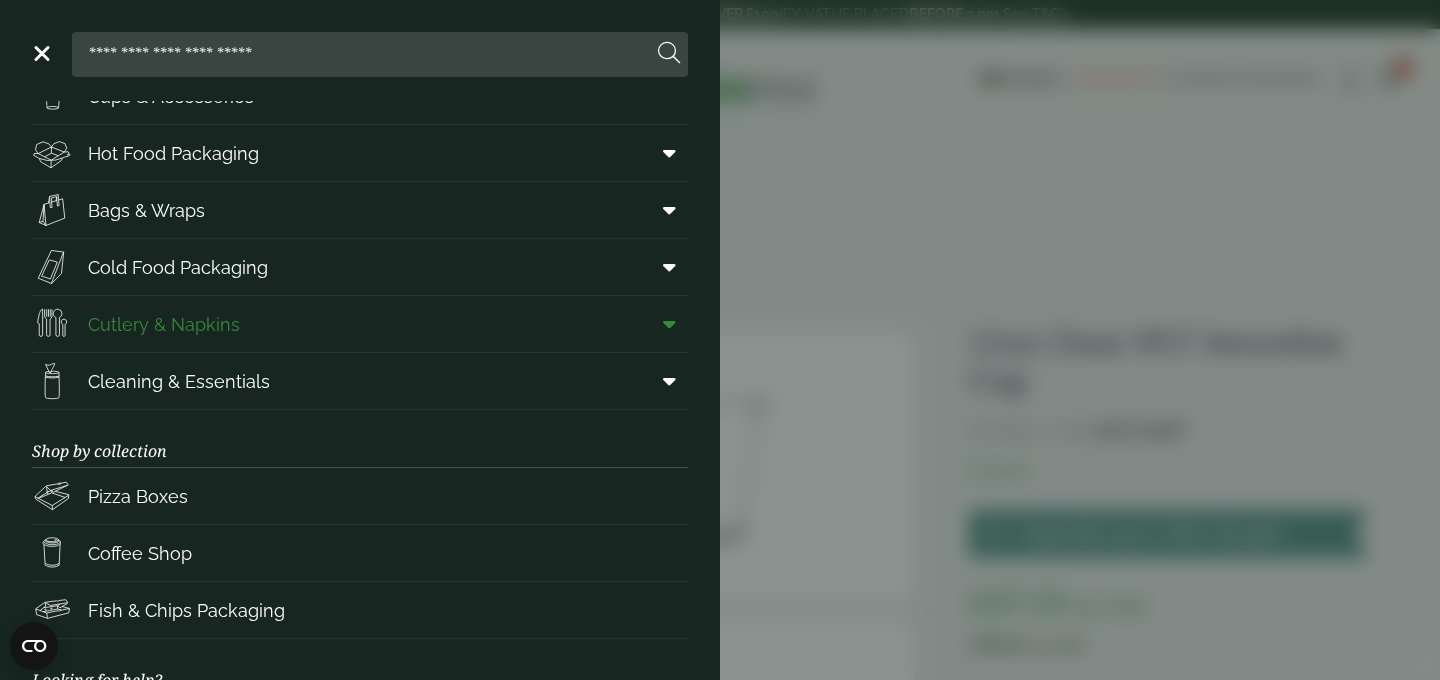 scroll, scrollTop: 0, scrollLeft: 0, axis: both 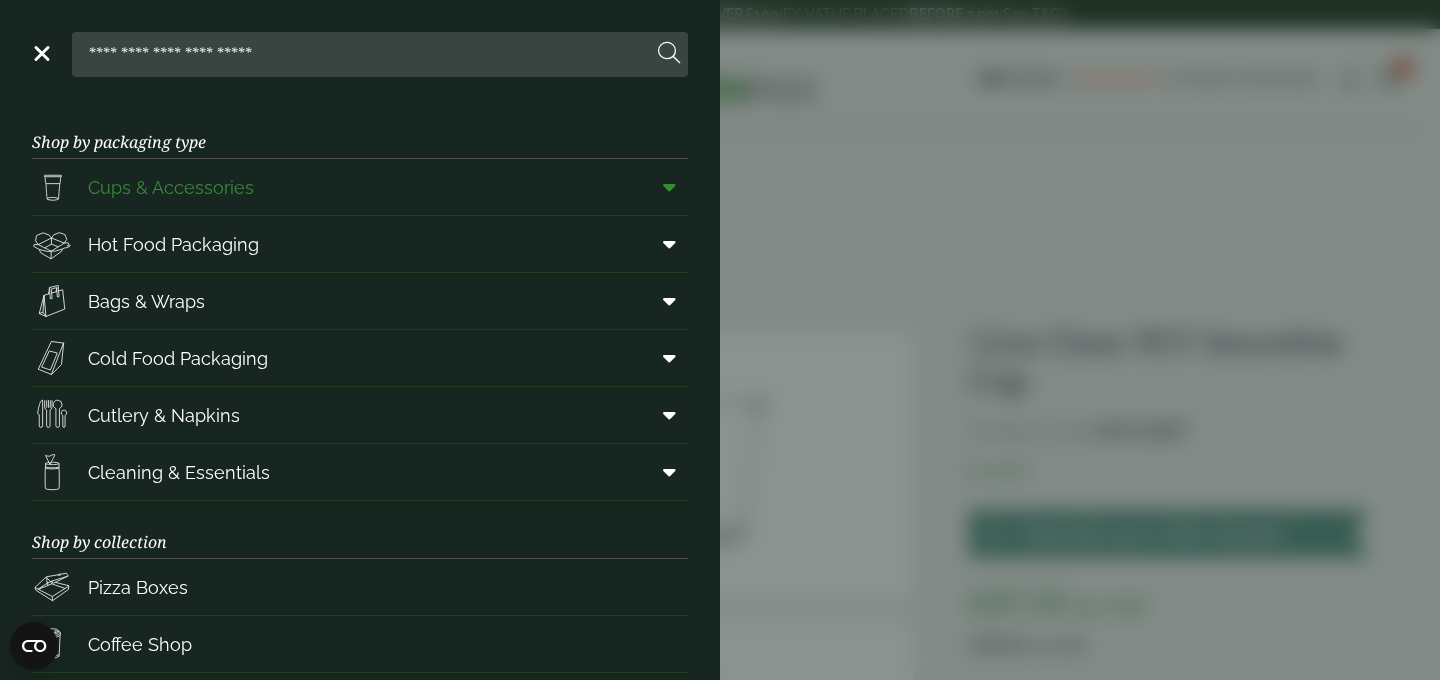 click on "Cups & Accessories" at bounding box center [360, 187] 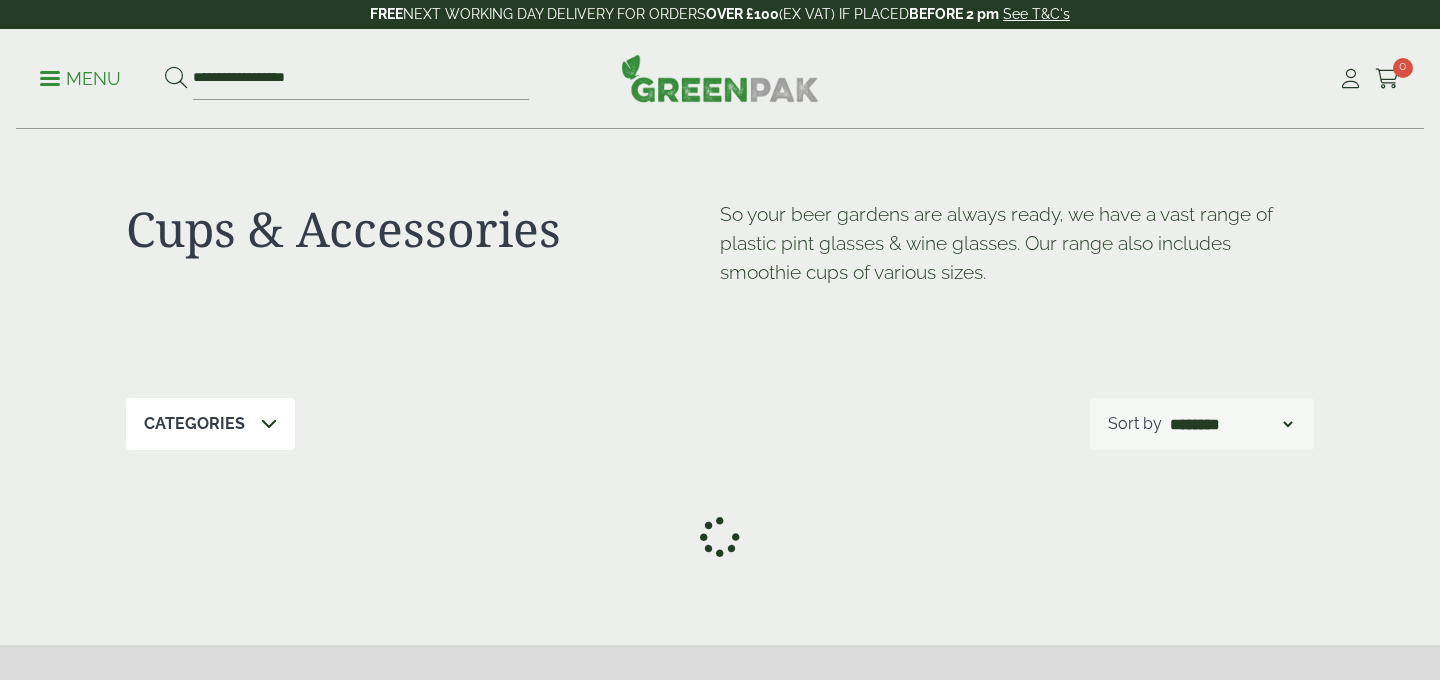 scroll, scrollTop: 0, scrollLeft: 0, axis: both 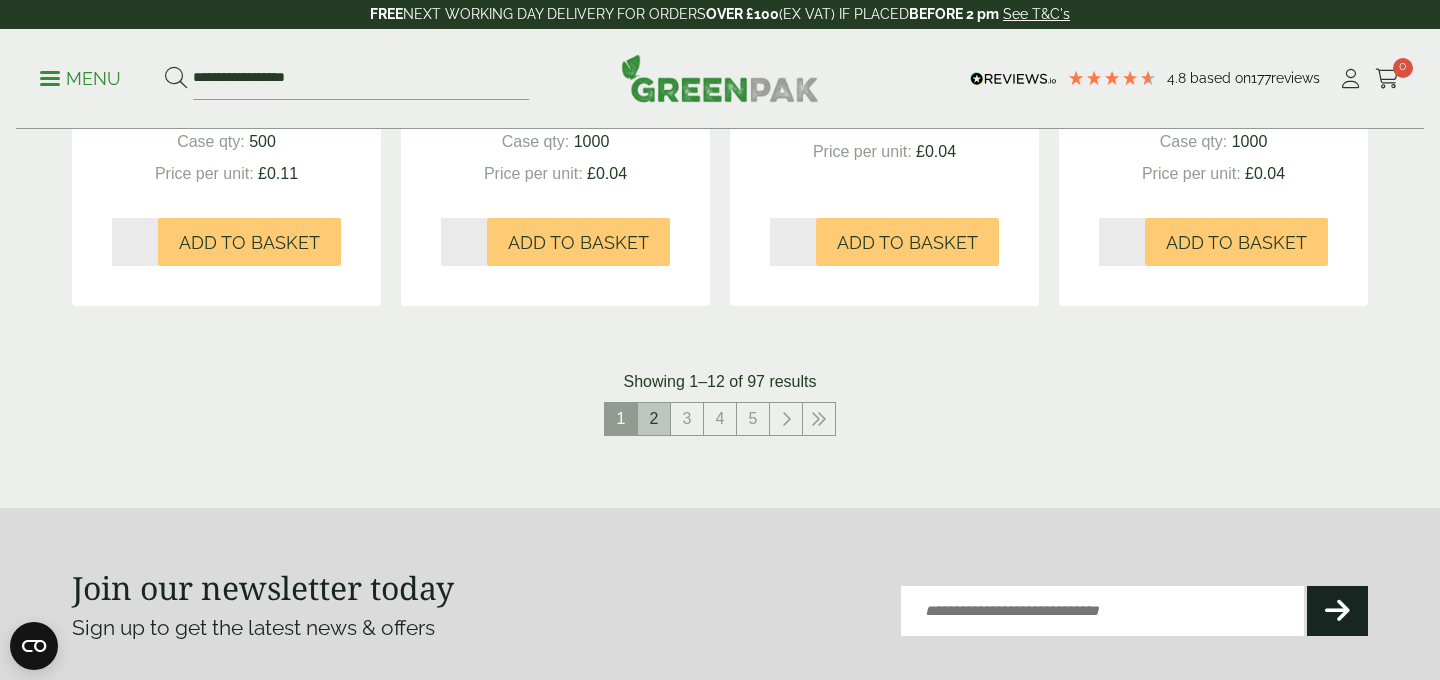 click on "2" at bounding box center [654, 419] 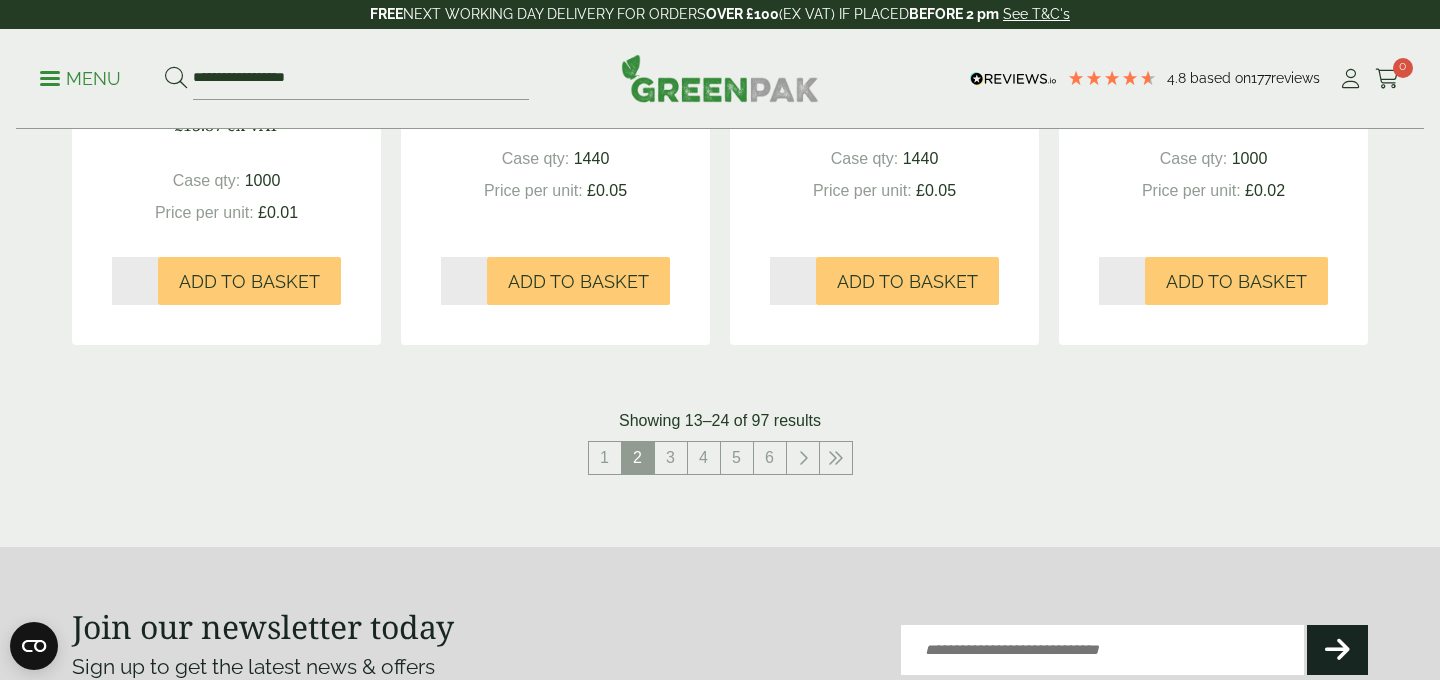 scroll, scrollTop: 2160, scrollLeft: 0, axis: vertical 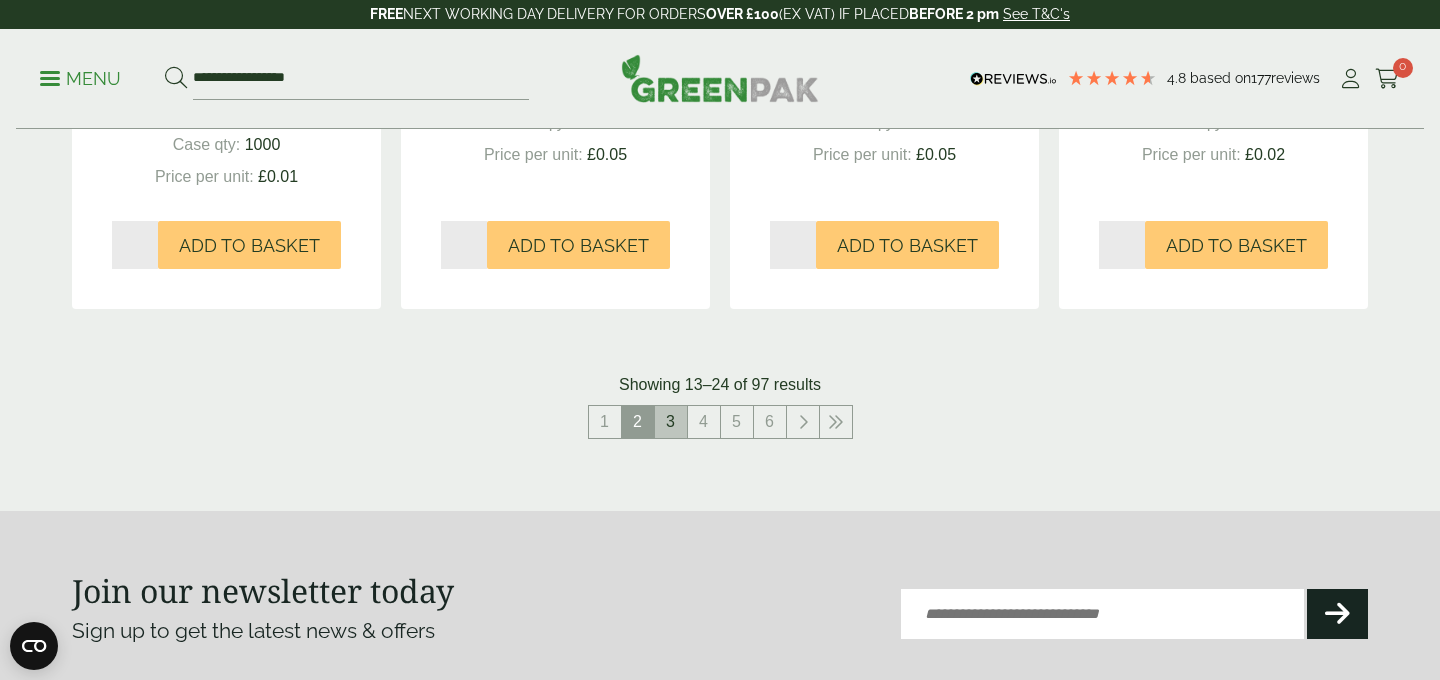 click on "3" at bounding box center [671, 422] 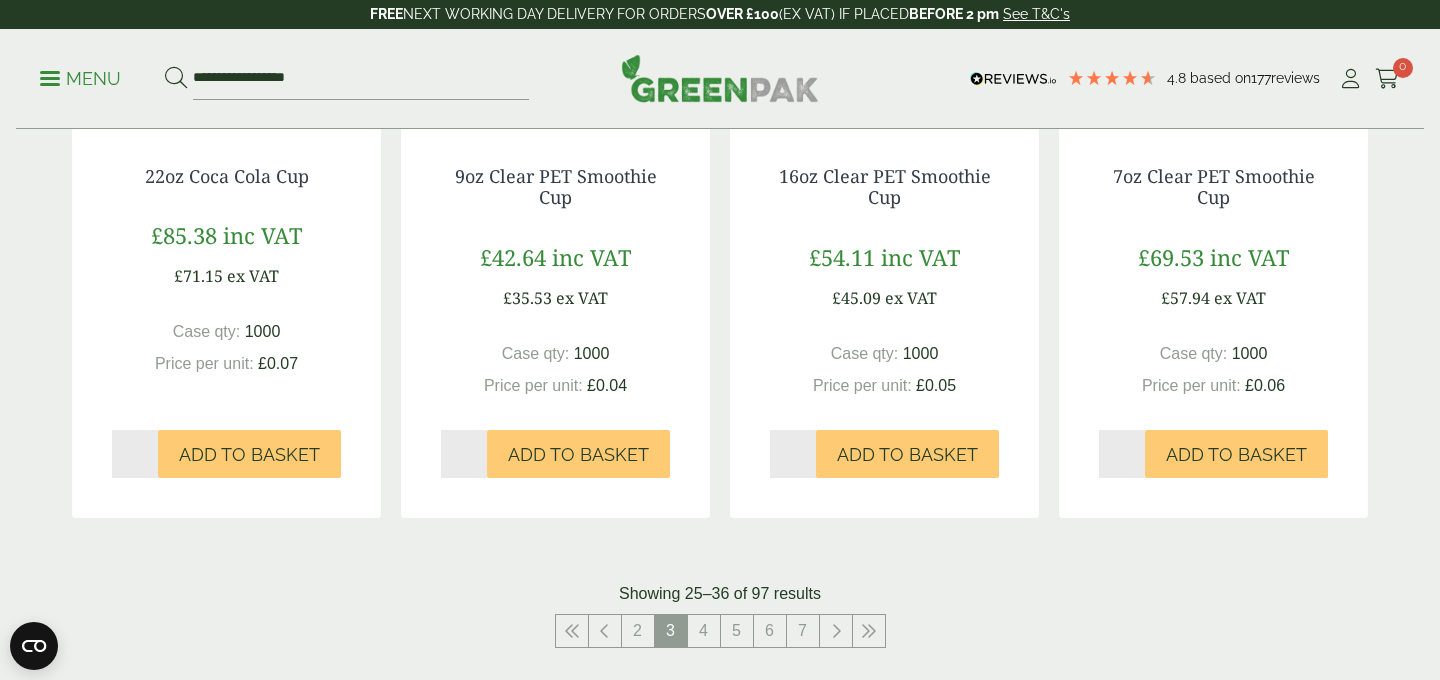 scroll, scrollTop: 1959, scrollLeft: 0, axis: vertical 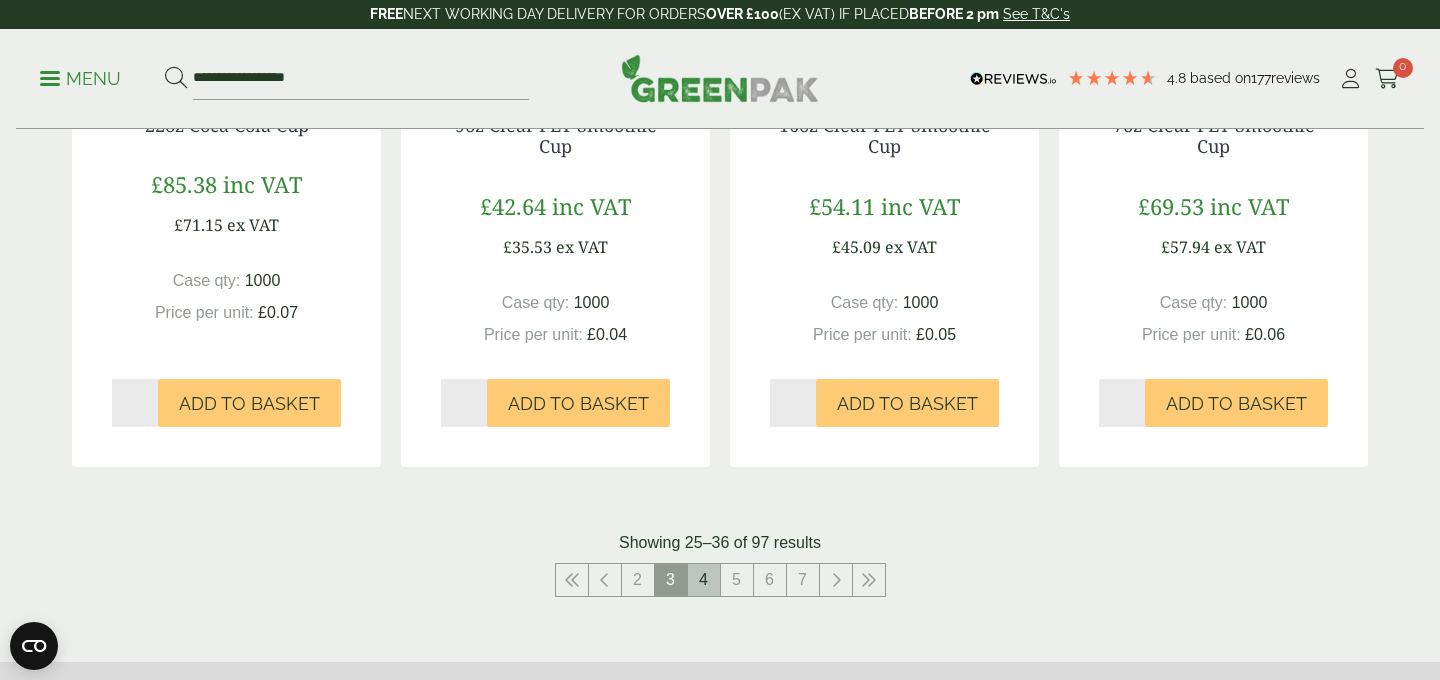 click on "4" at bounding box center (704, 580) 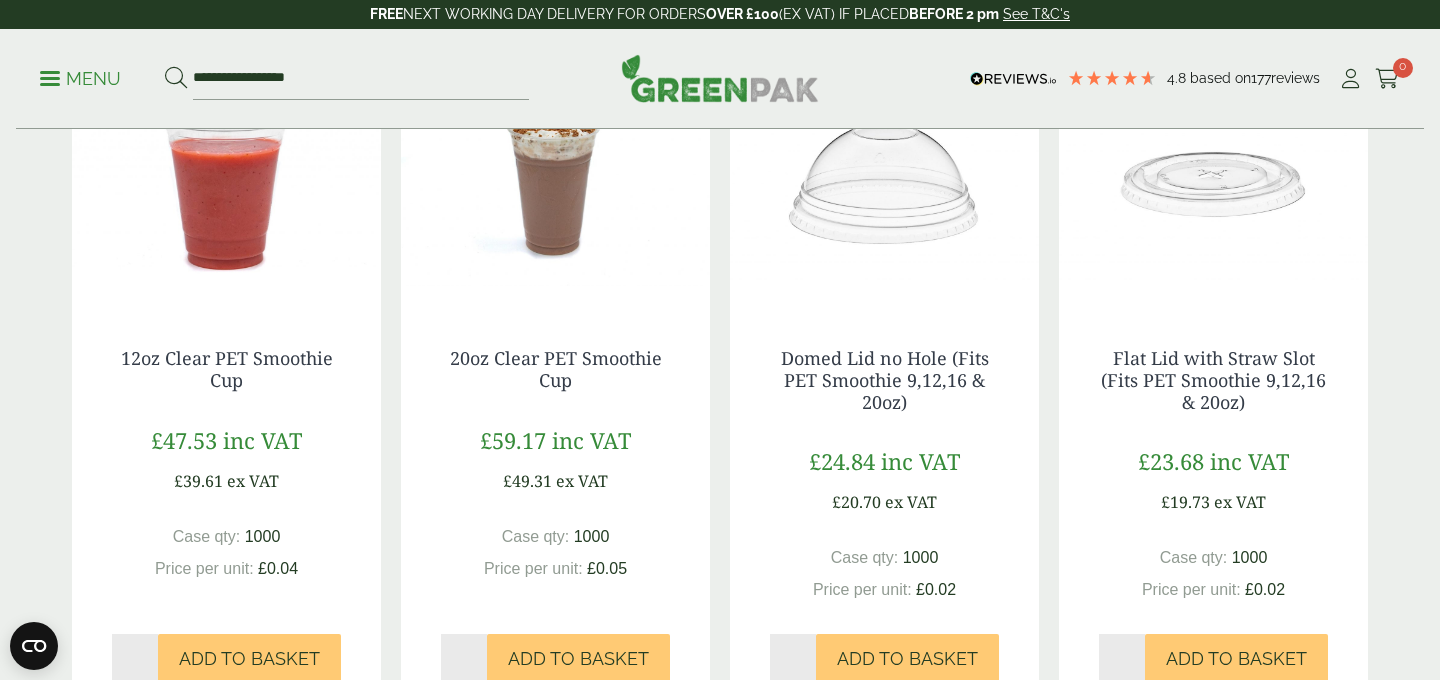 scroll, scrollTop: 510, scrollLeft: 0, axis: vertical 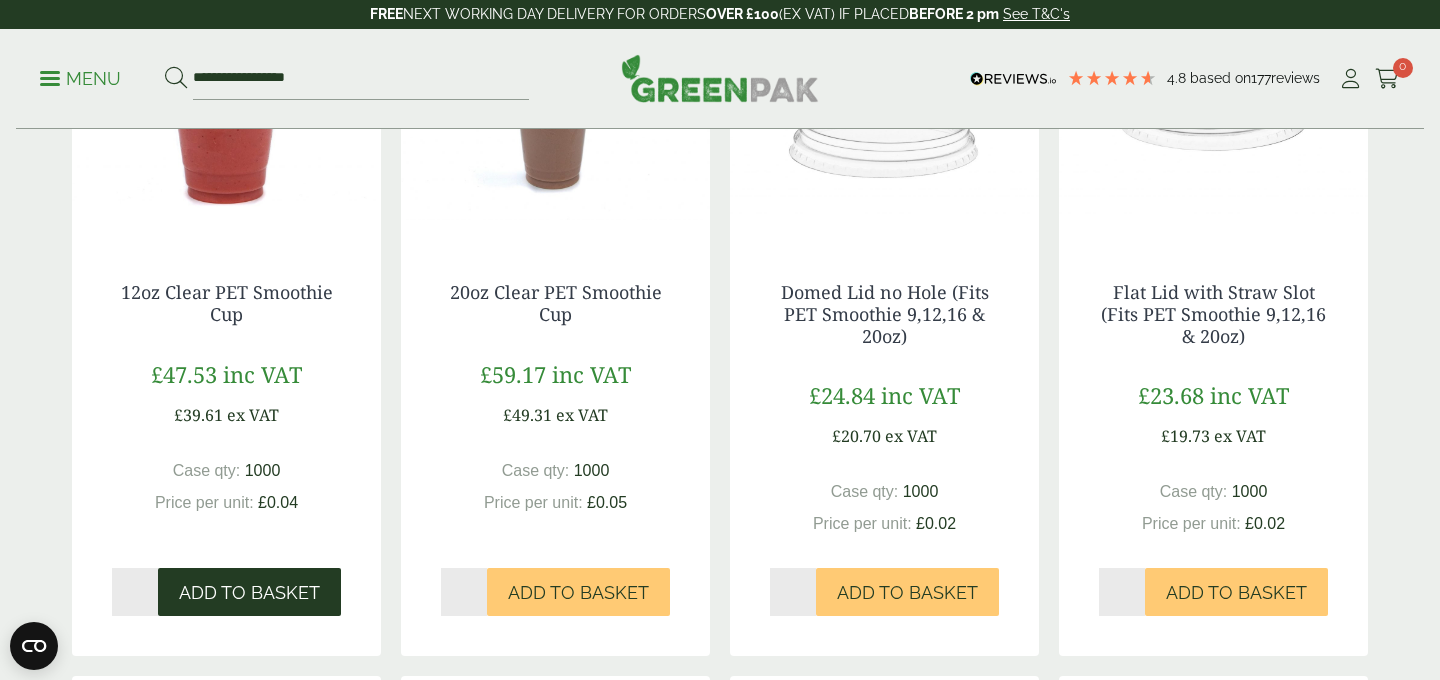 click on "Add to Basket" at bounding box center [249, 592] 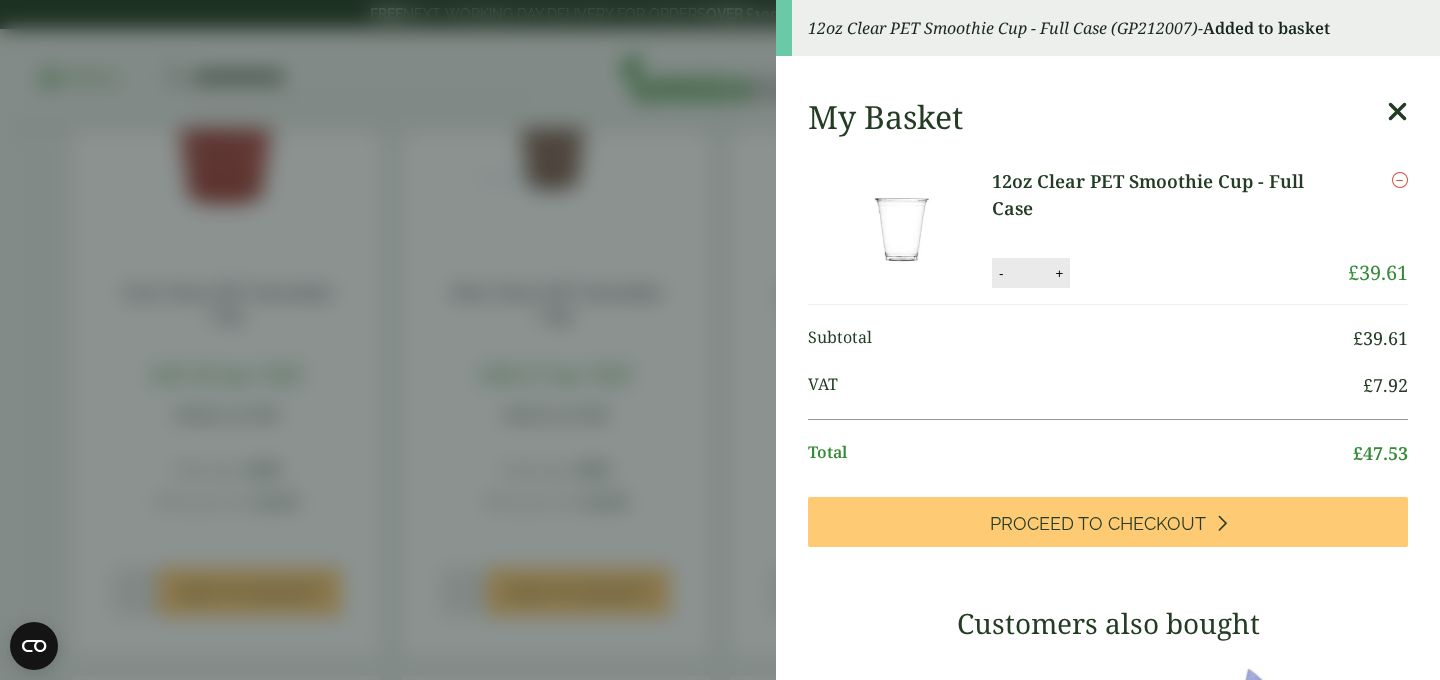 click at bounding box center [1397, 112] 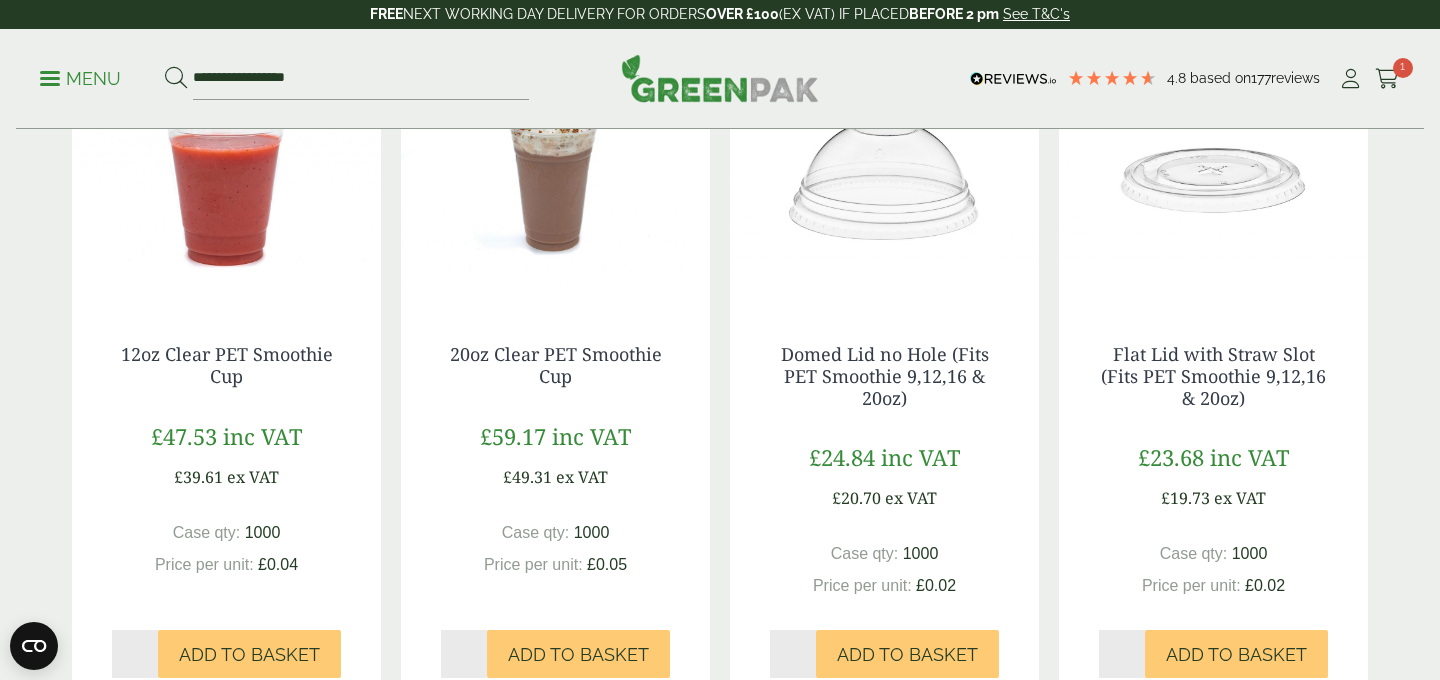 scroll, scrollTop: 557, scrollLeft: 0, axis: vertical 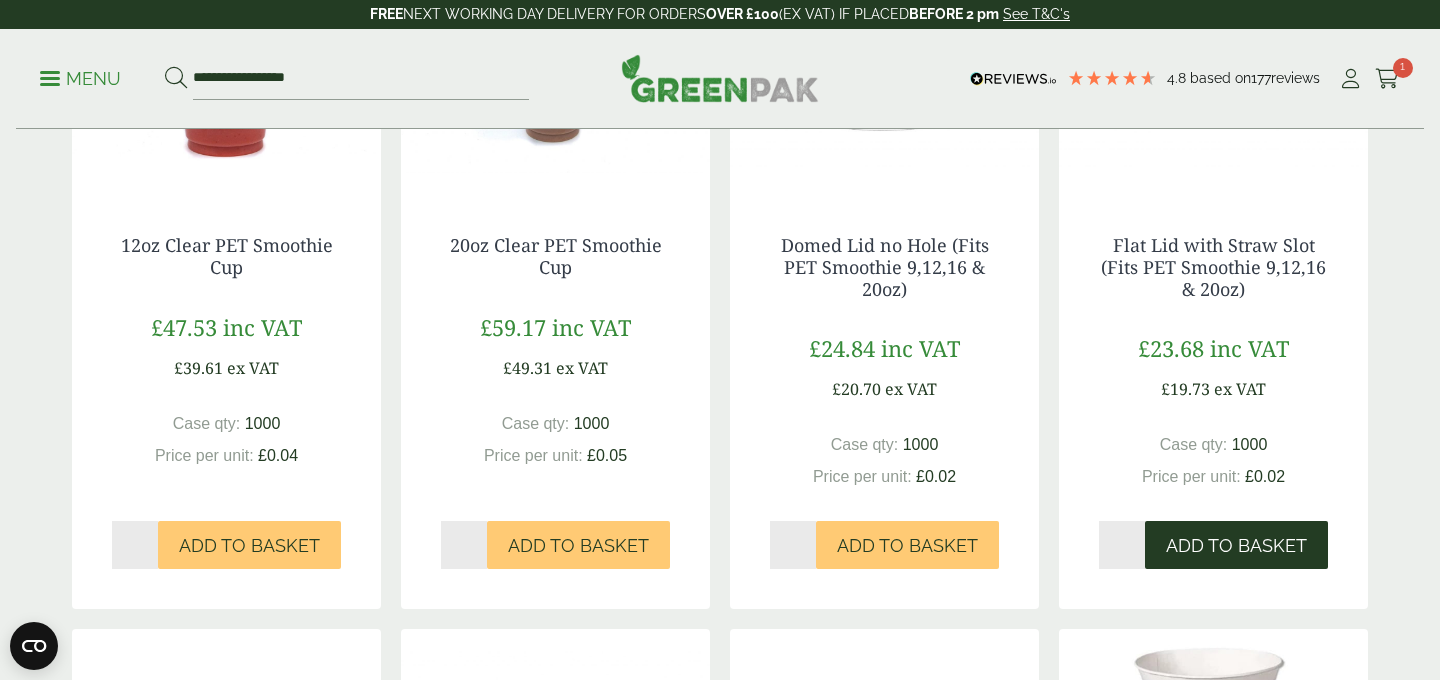 click on "Add to Basket" at bounding box center (1236, 546) 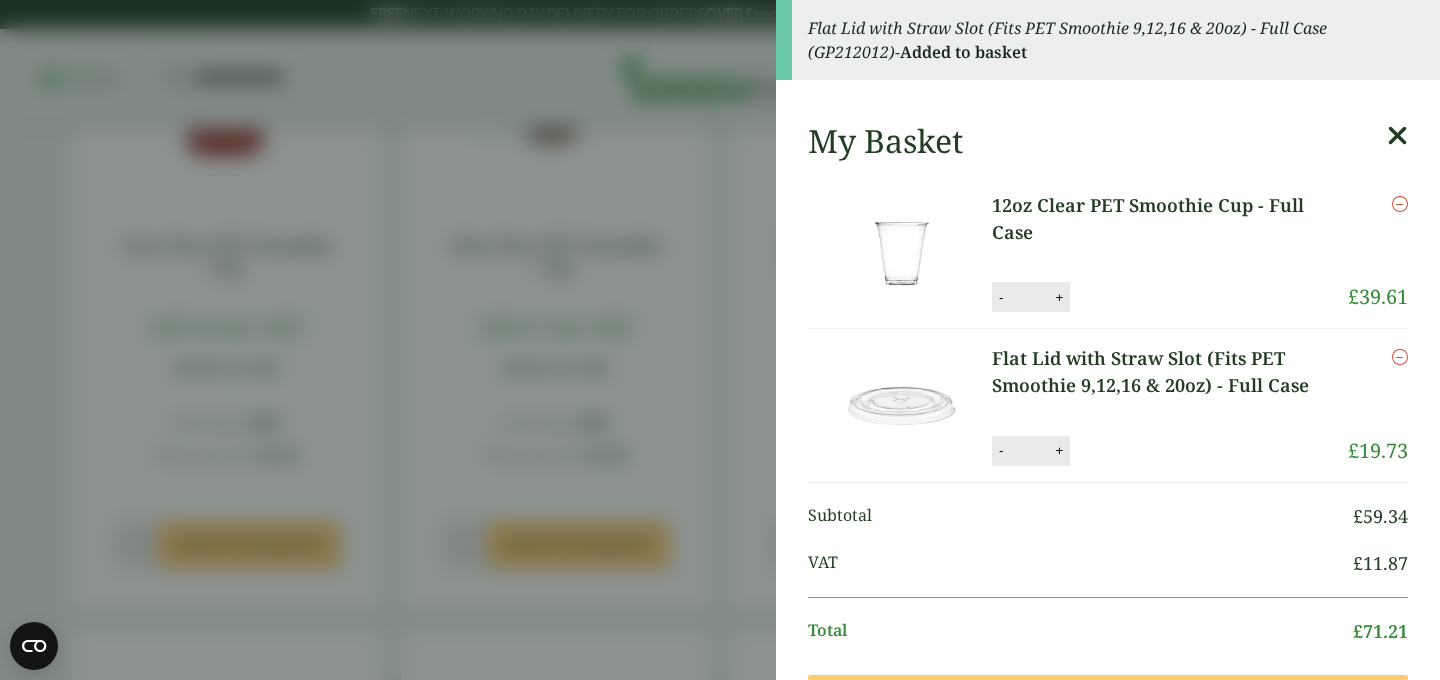 click at bounding box center [1397, 136] 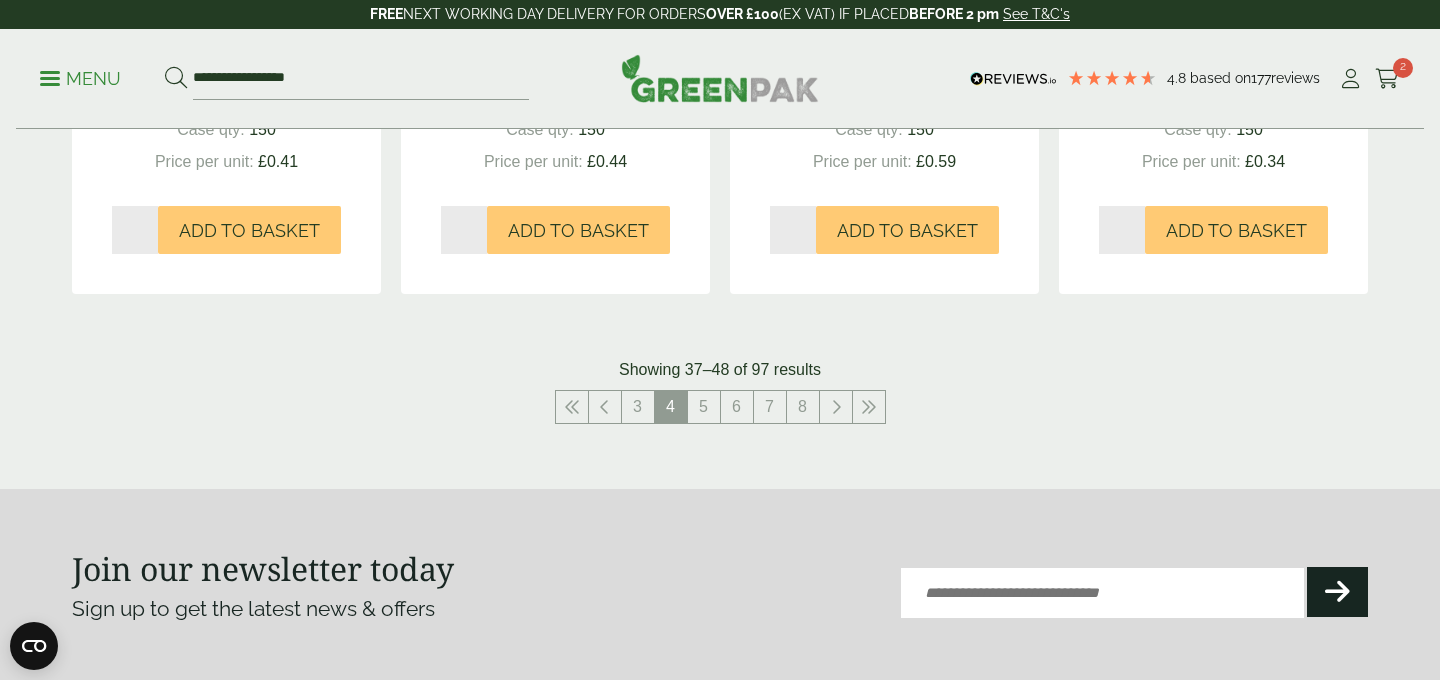 scroll, scrollTop: 2396, scrollLeft: 0, axis: vertical 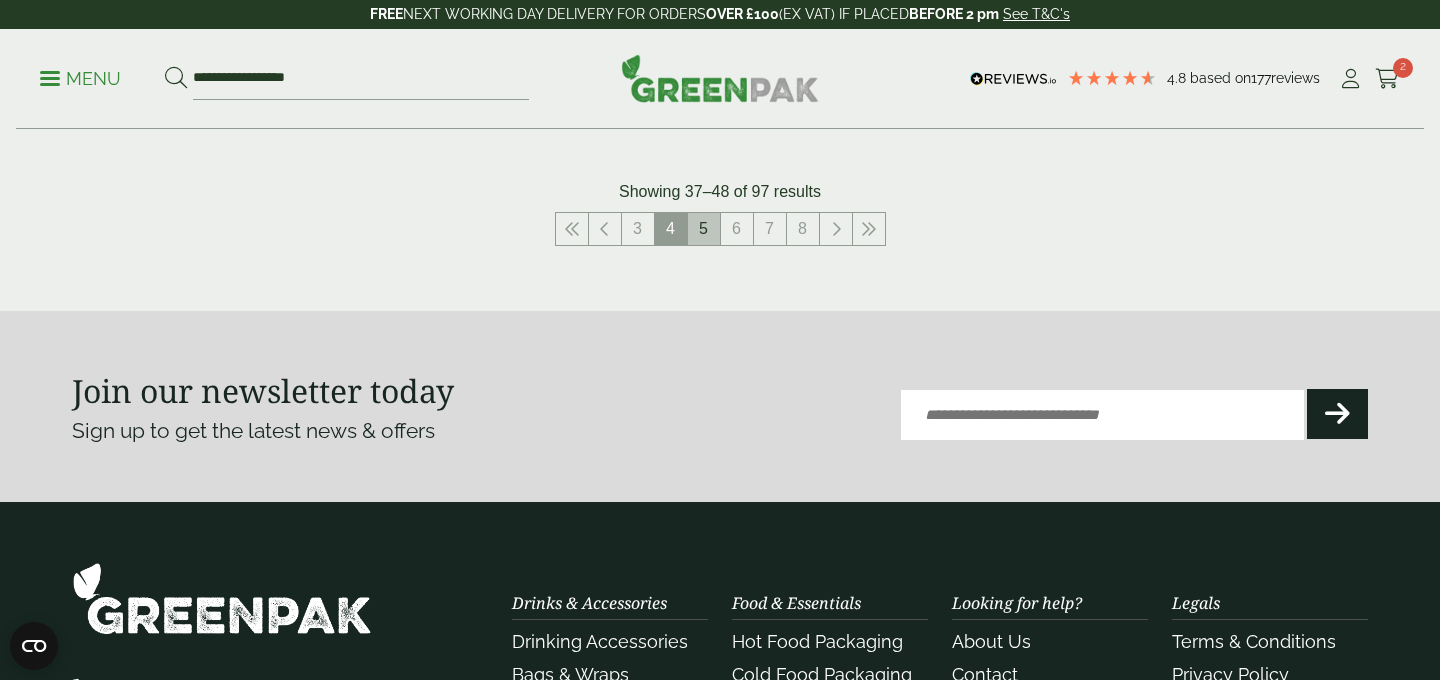click on "5" at bounding box center [704, 229] 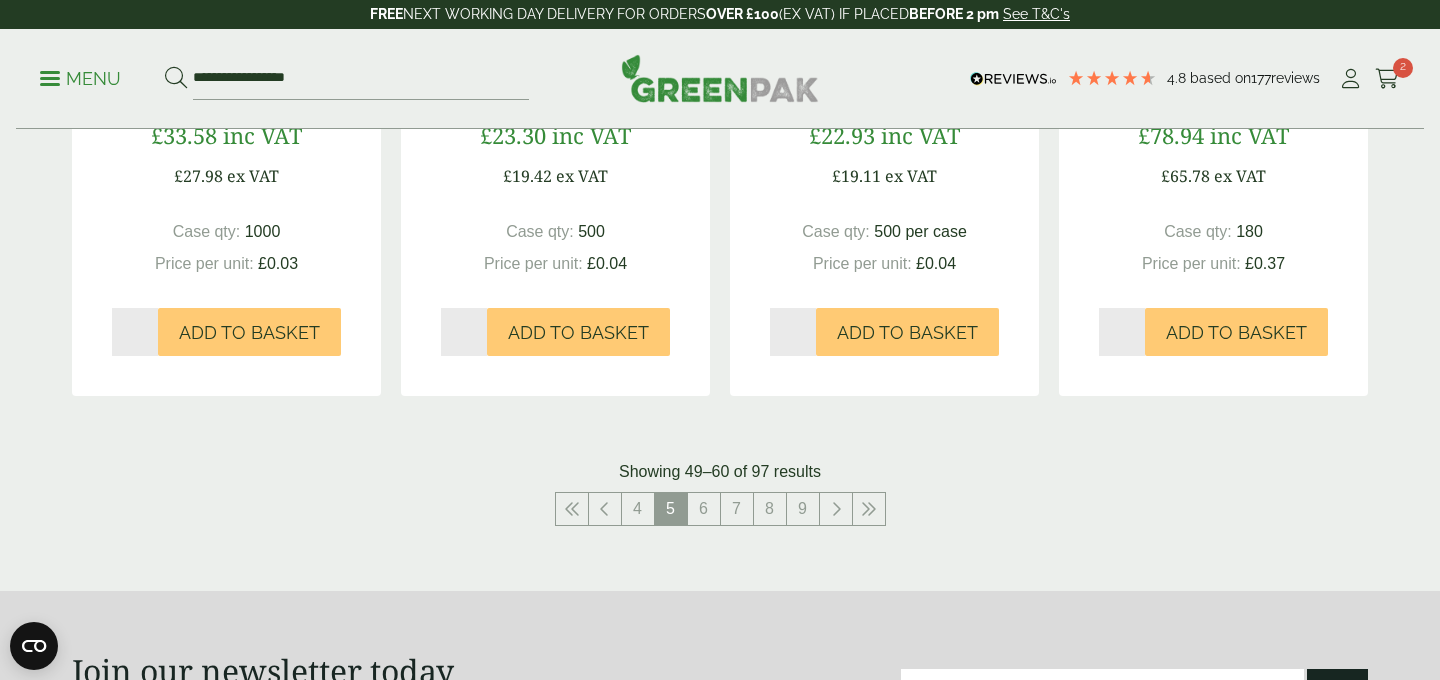 scroll, scrollTop: 2075, scrollLeft: 0, axis: vertical 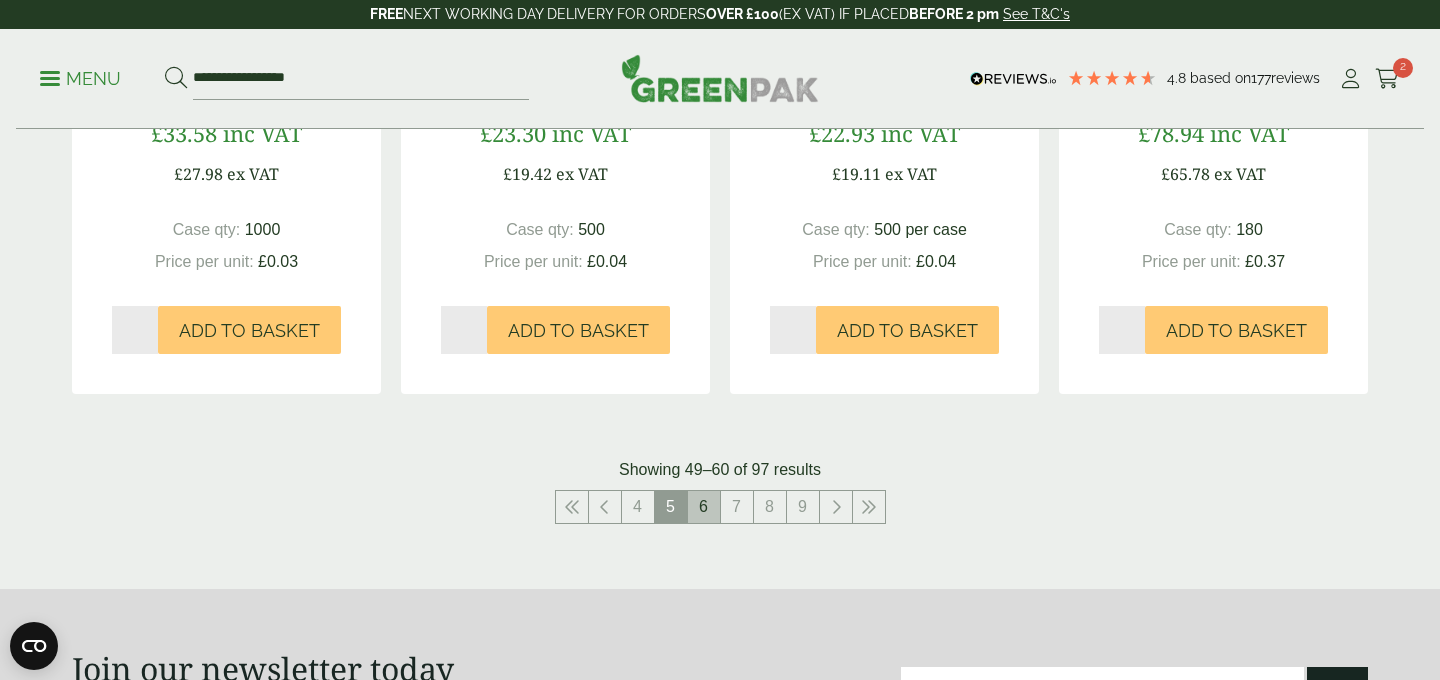 click on "6" at bounding box center [704, 507] 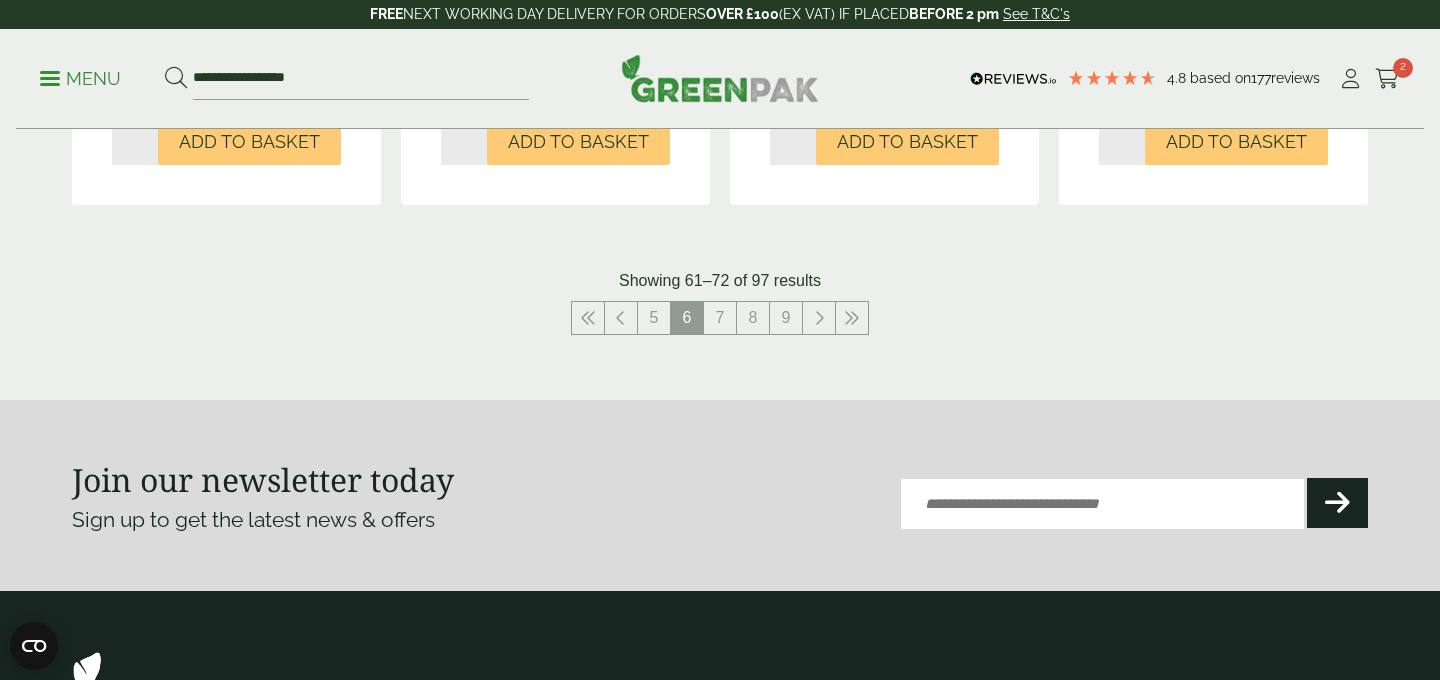 scroll, scrollTop: 2323, scrollLeft: 0, axis: vertical 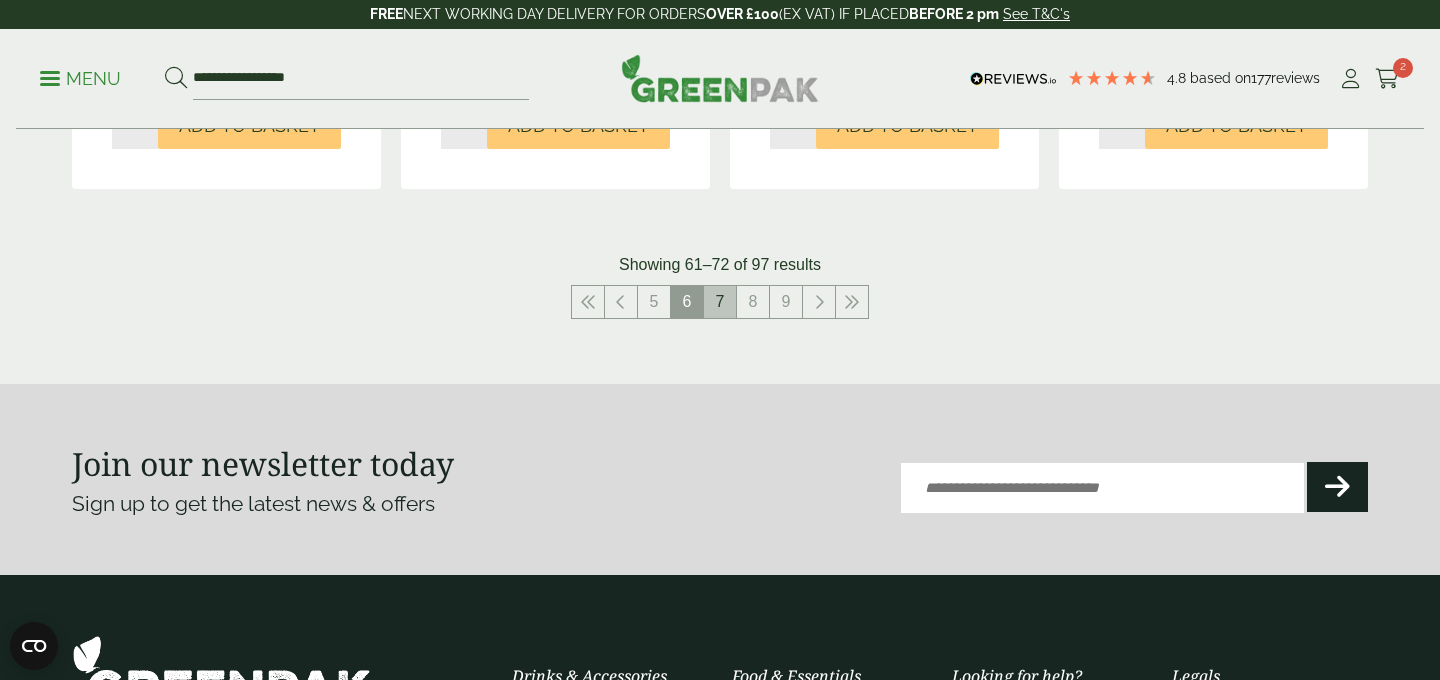 click on "7" at bounding box center (720, 302) 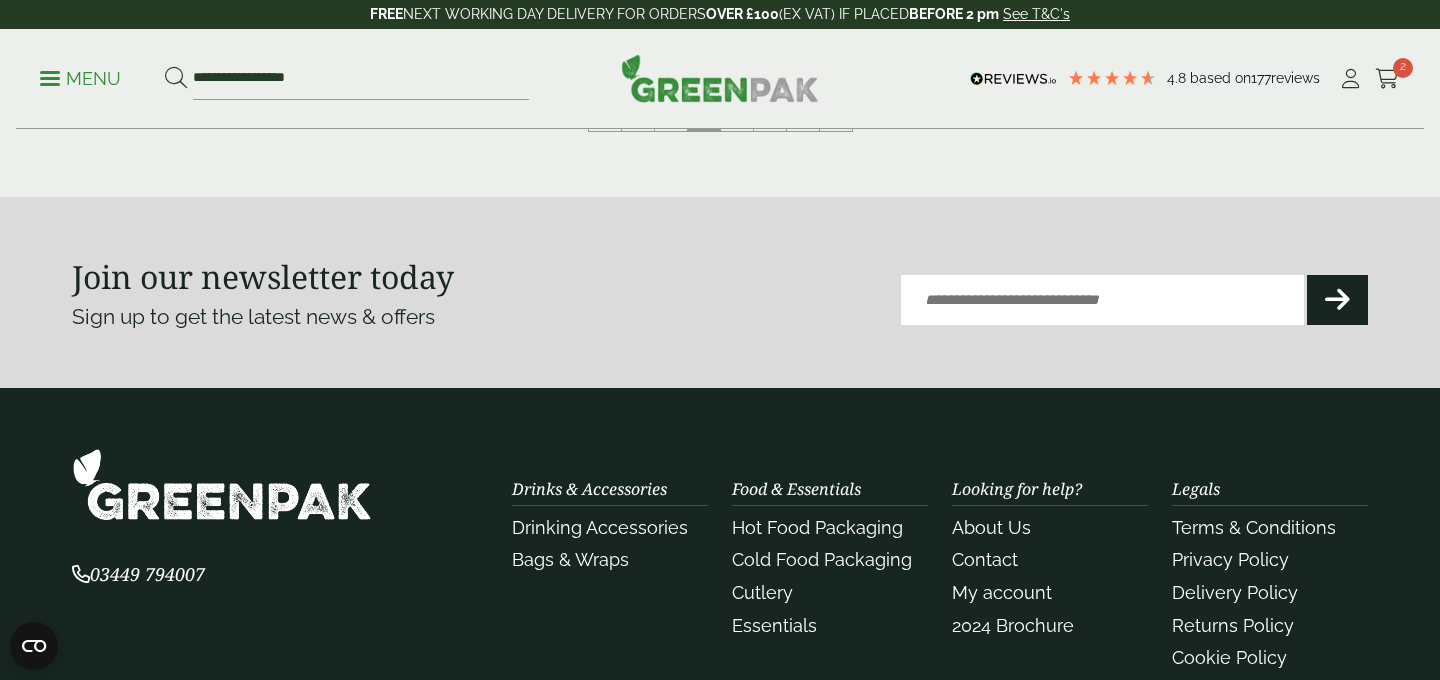 scroll, scrollTop: 2468, scrollLeft: 0, axis: vertical 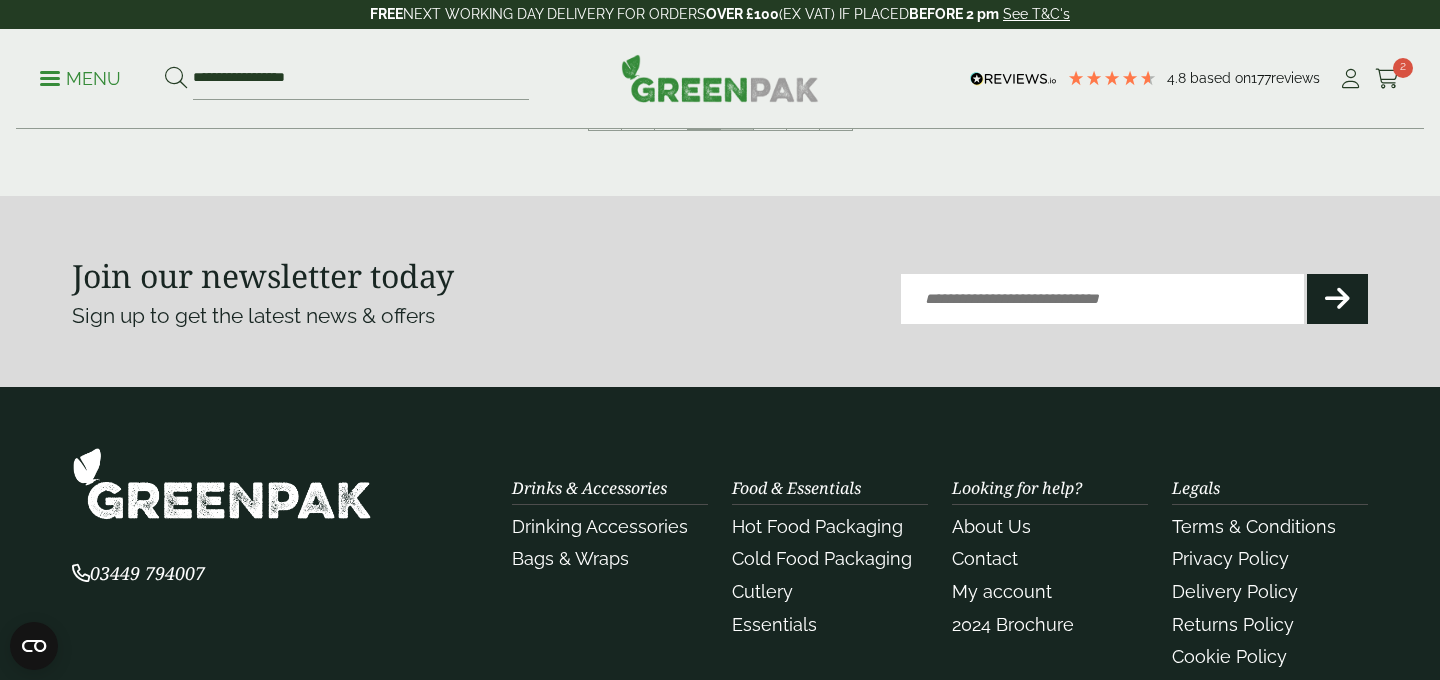 click on "8" at bounding box center [737, 114] 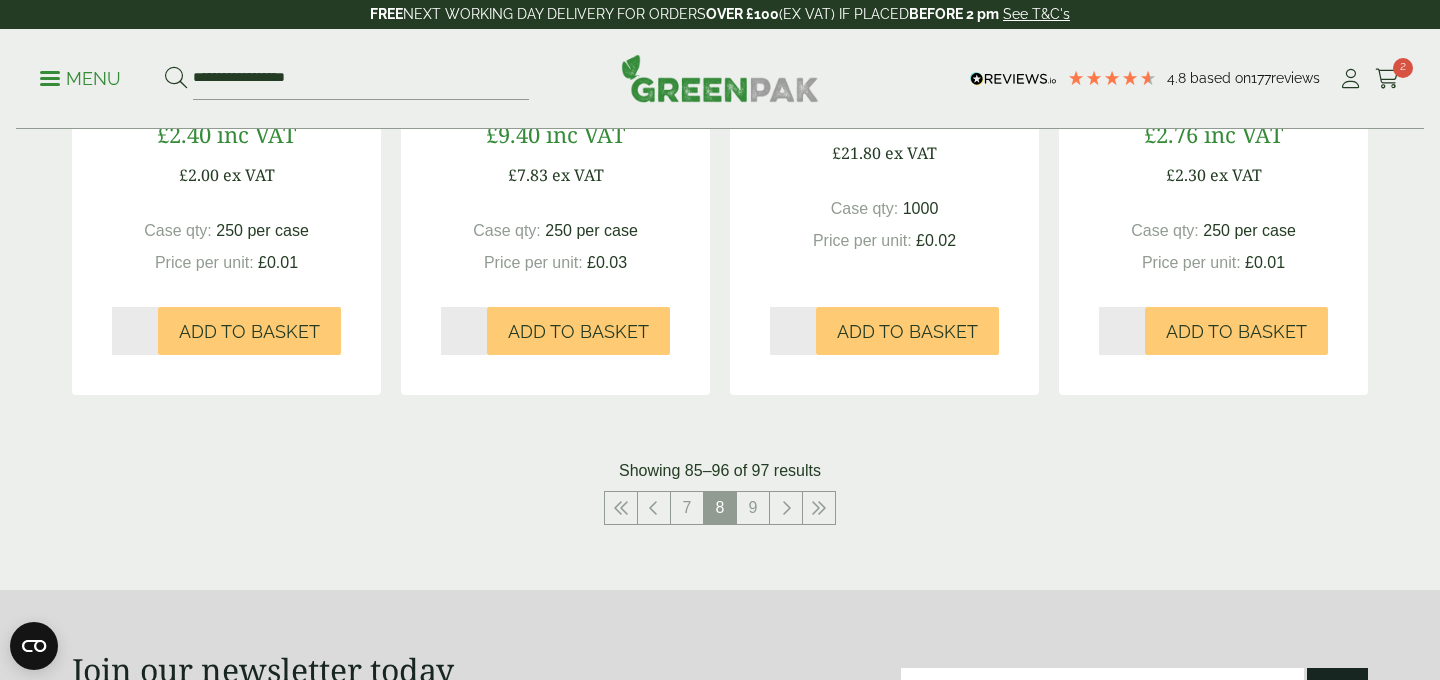 scroll, scrollTop: 2062, scrollLeft: 0, axis: vertical 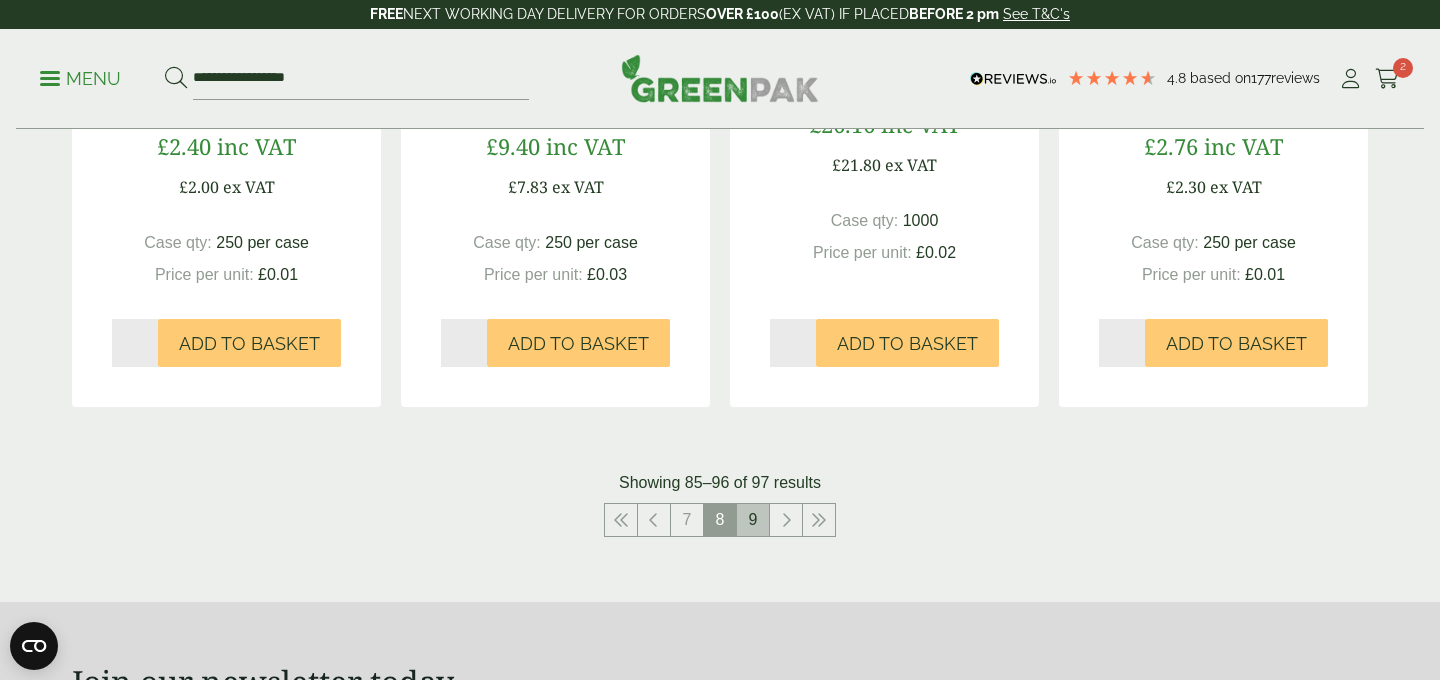 click on "9" at bounding box center (753, 520) 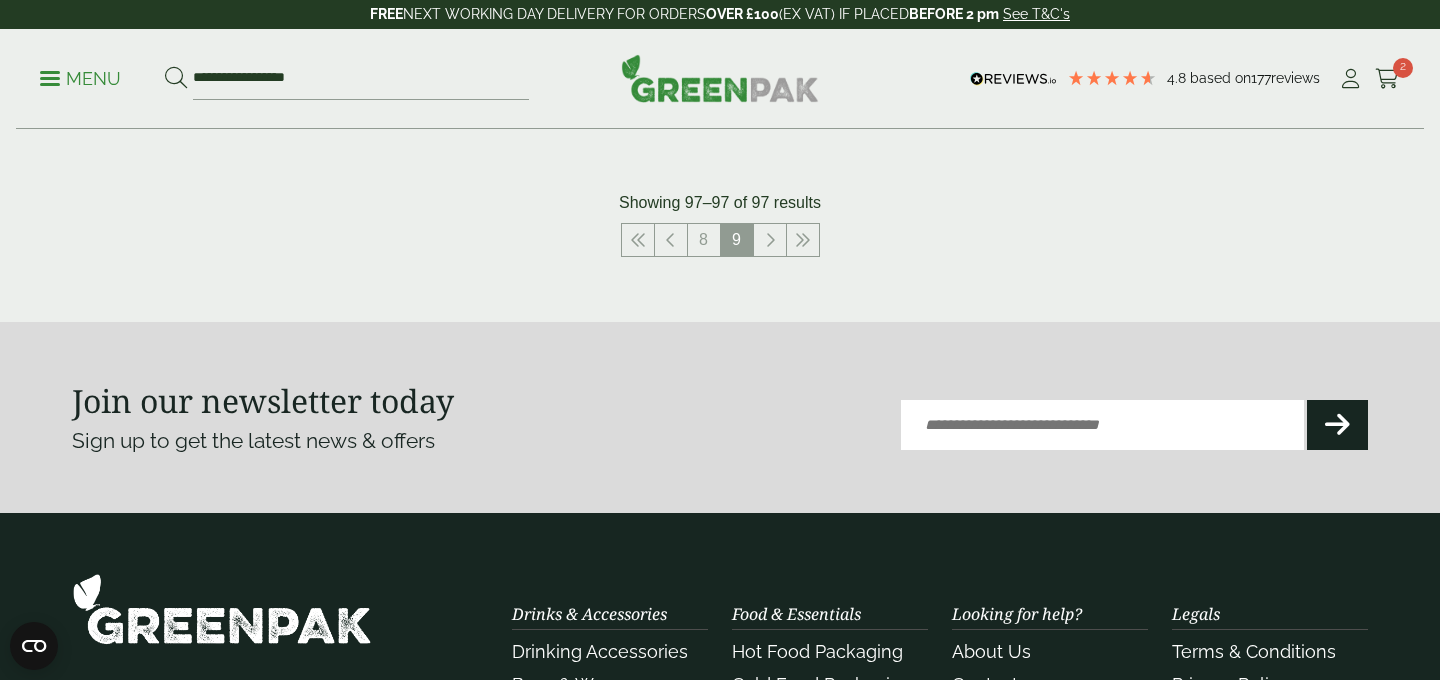 scroll, scrollTop: 990, scrollLeft: 0, axis: vertical 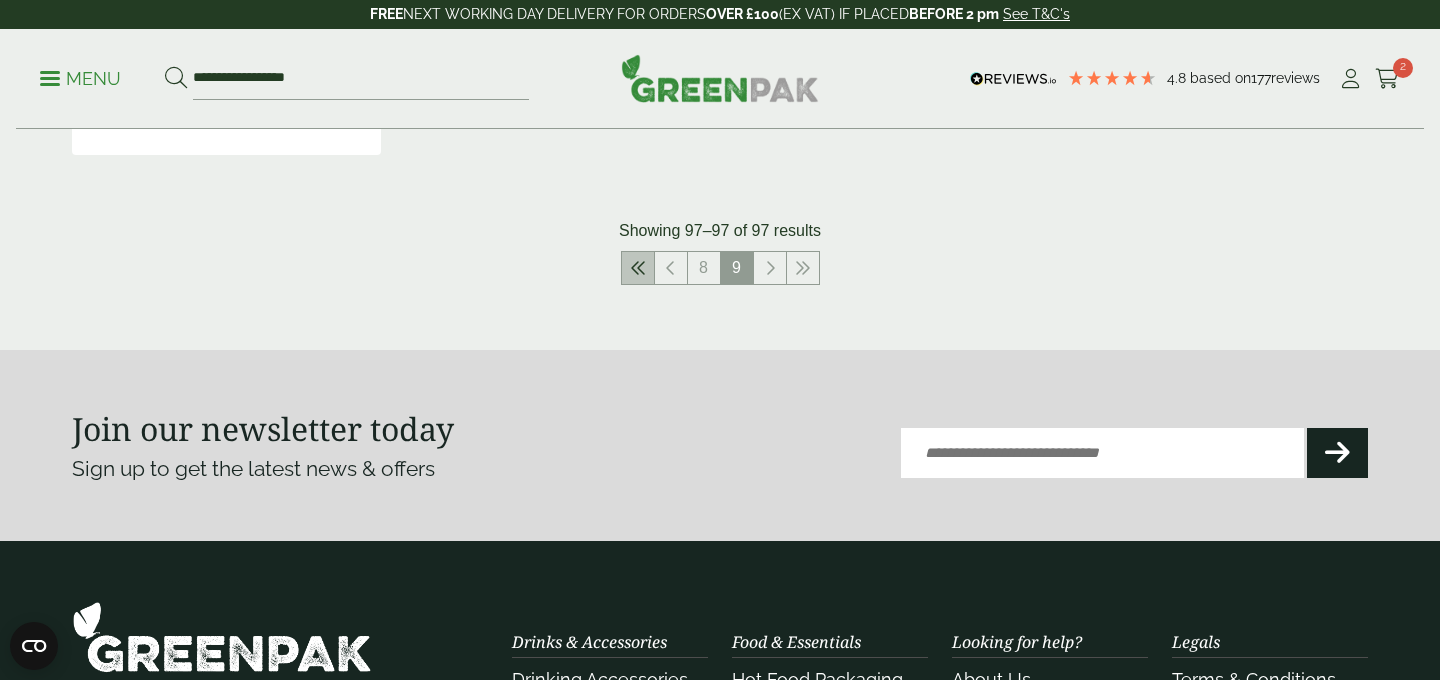 click at bounding box center (638, 268) 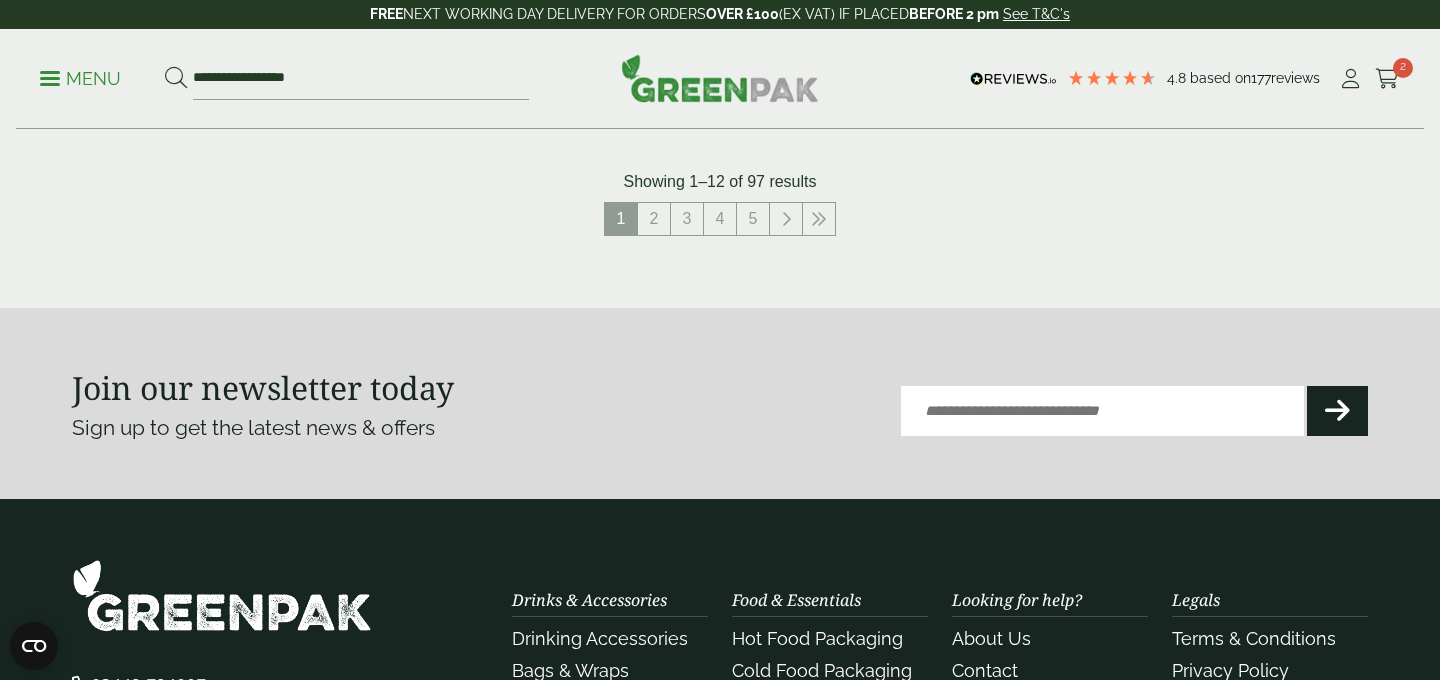 scroll, scrollTop: 2291, scrollLeft: 0, axis: vertical 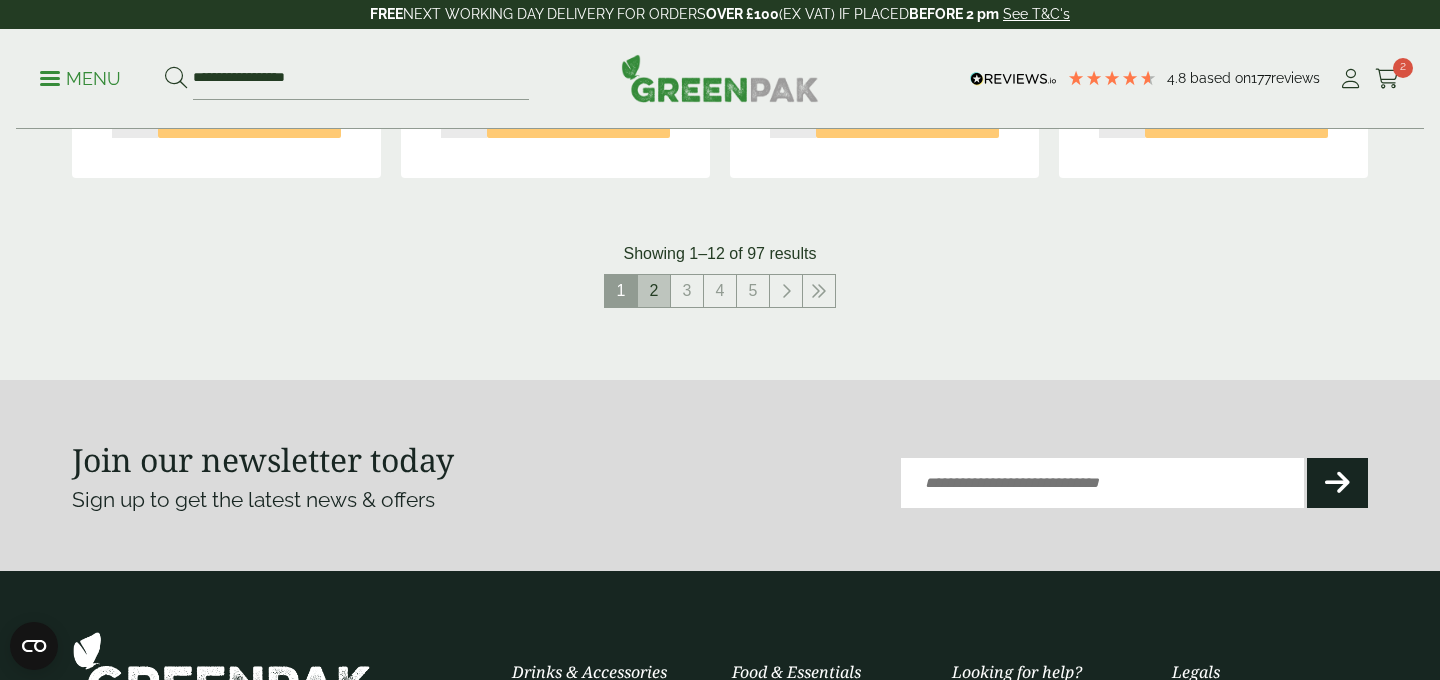 click on "2" at bounding box center (654, 291) 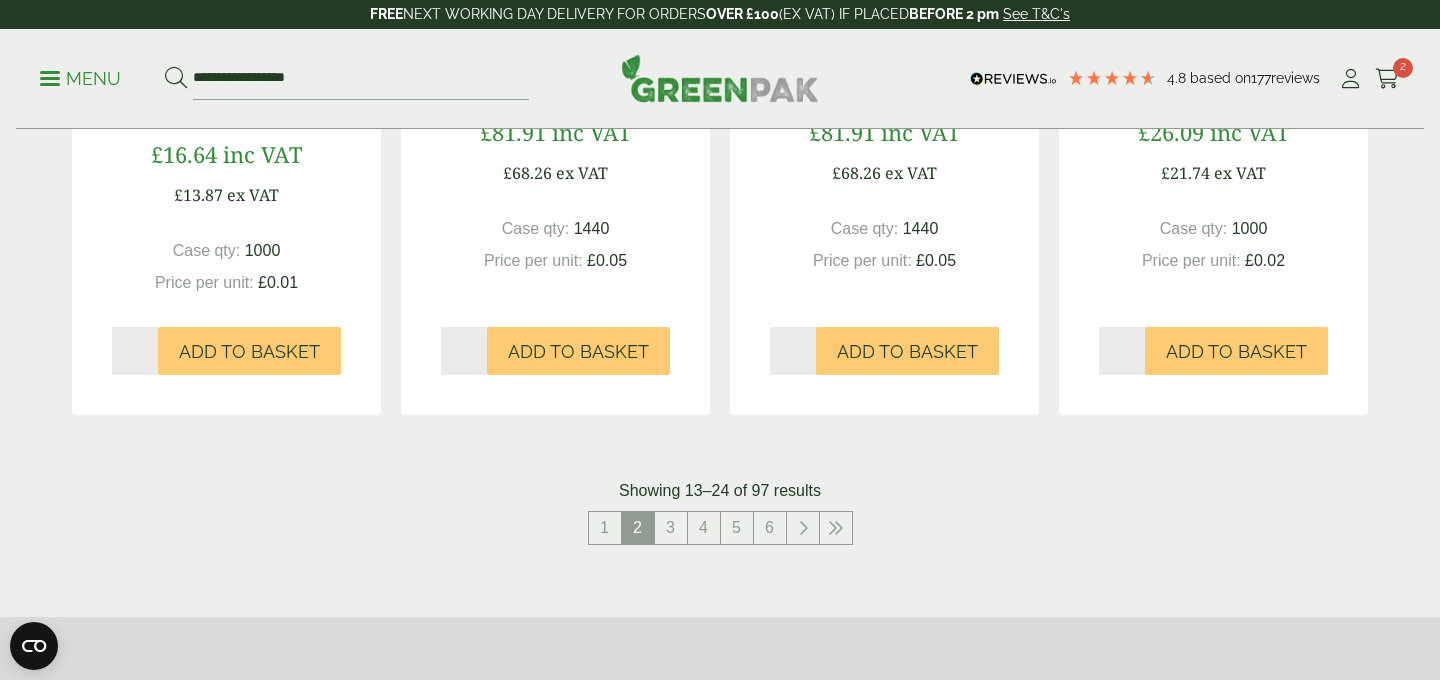 scroll, scrollTop: 2059, scrollLeft: 0, axis: vertical 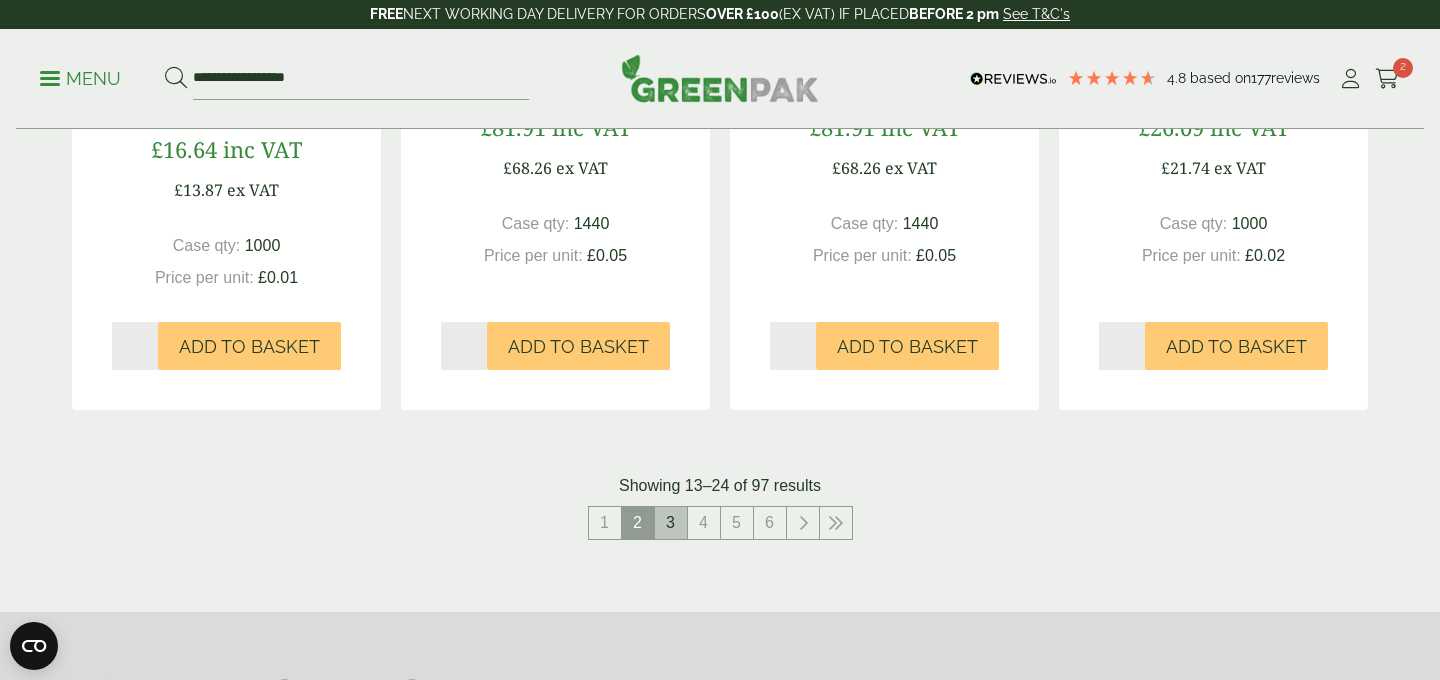 click on "3" at bounding box center [671, 523] 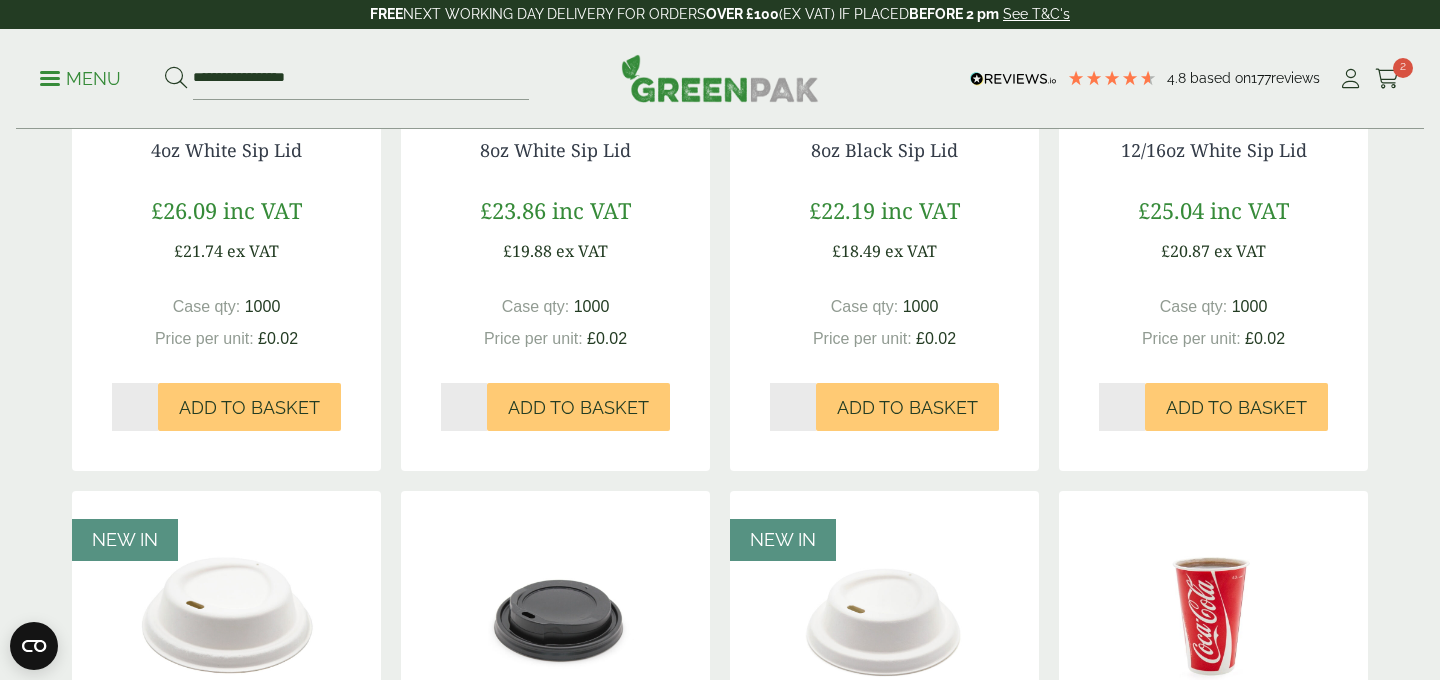 scroll, scrollTop: 656, scrollLeft: 0, axis: vertical 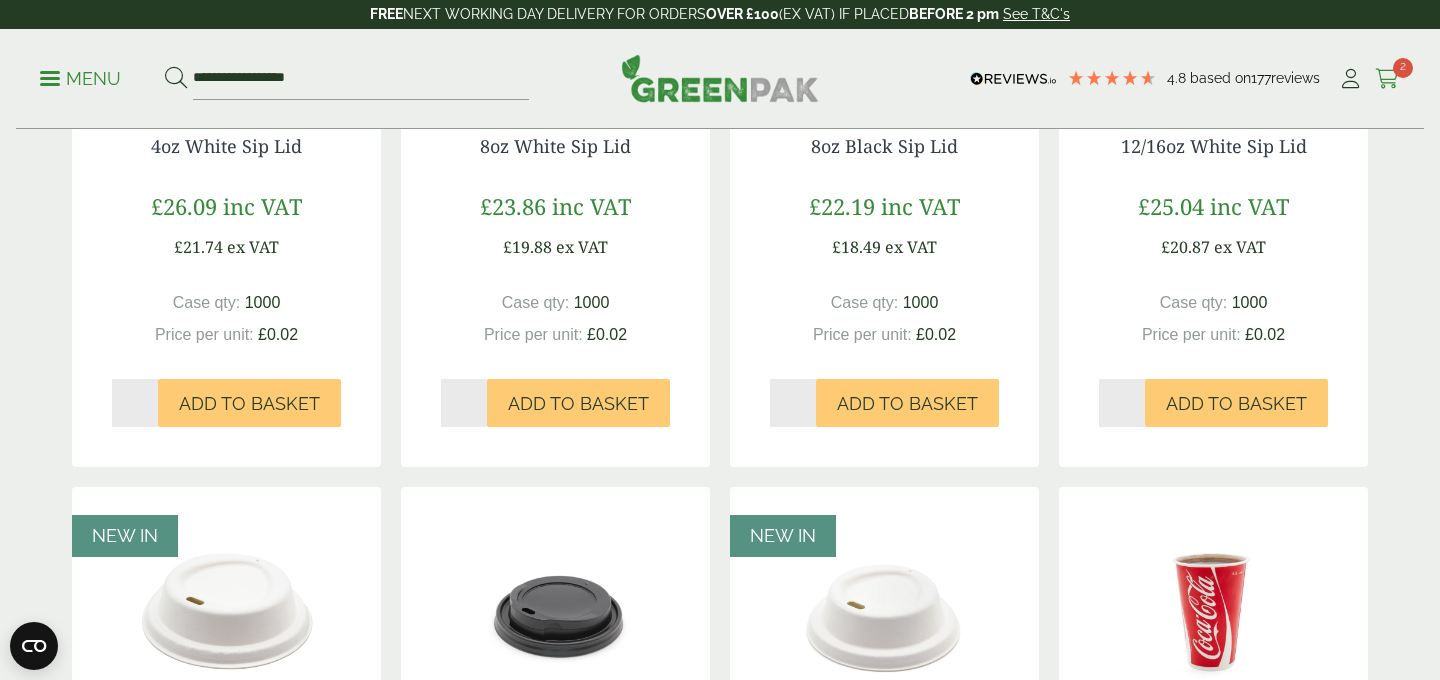 click at bounding box center (1387, 79) 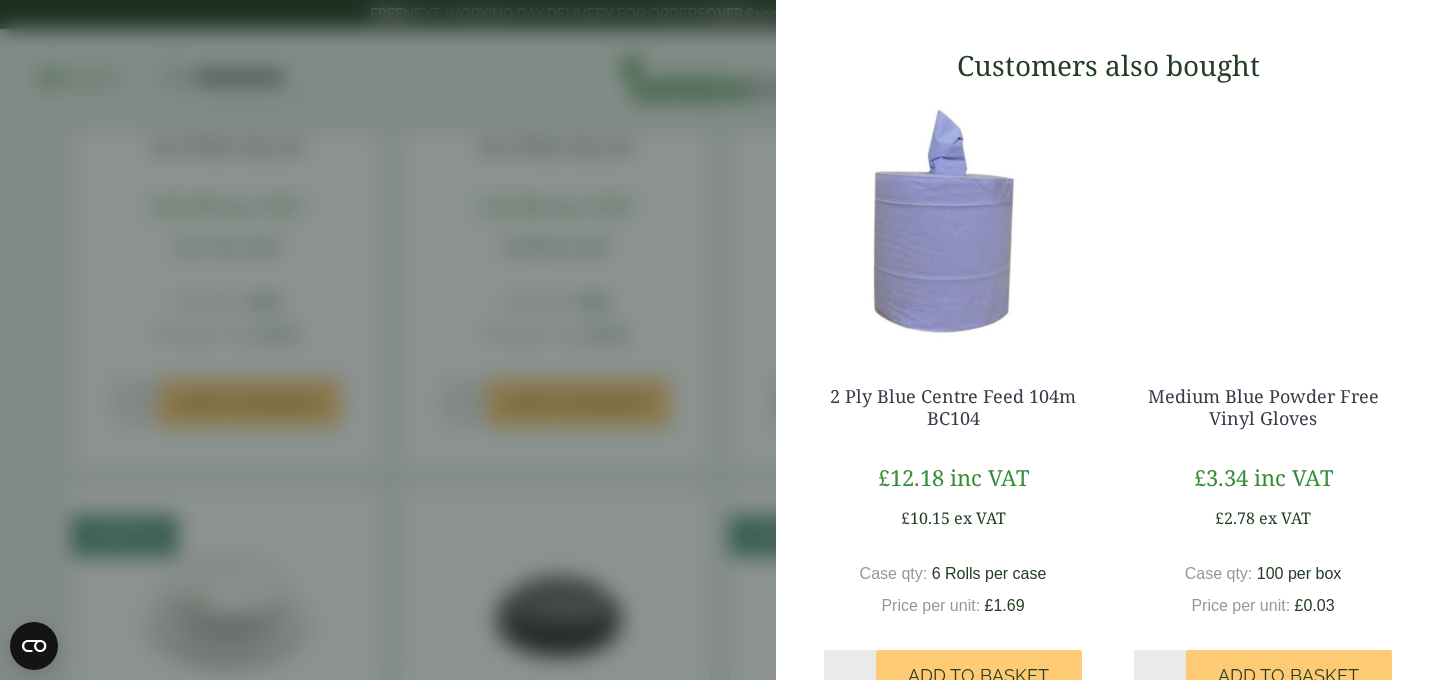 scroll, scrollTop: 704, scrollLeft: 0, axis: vertical 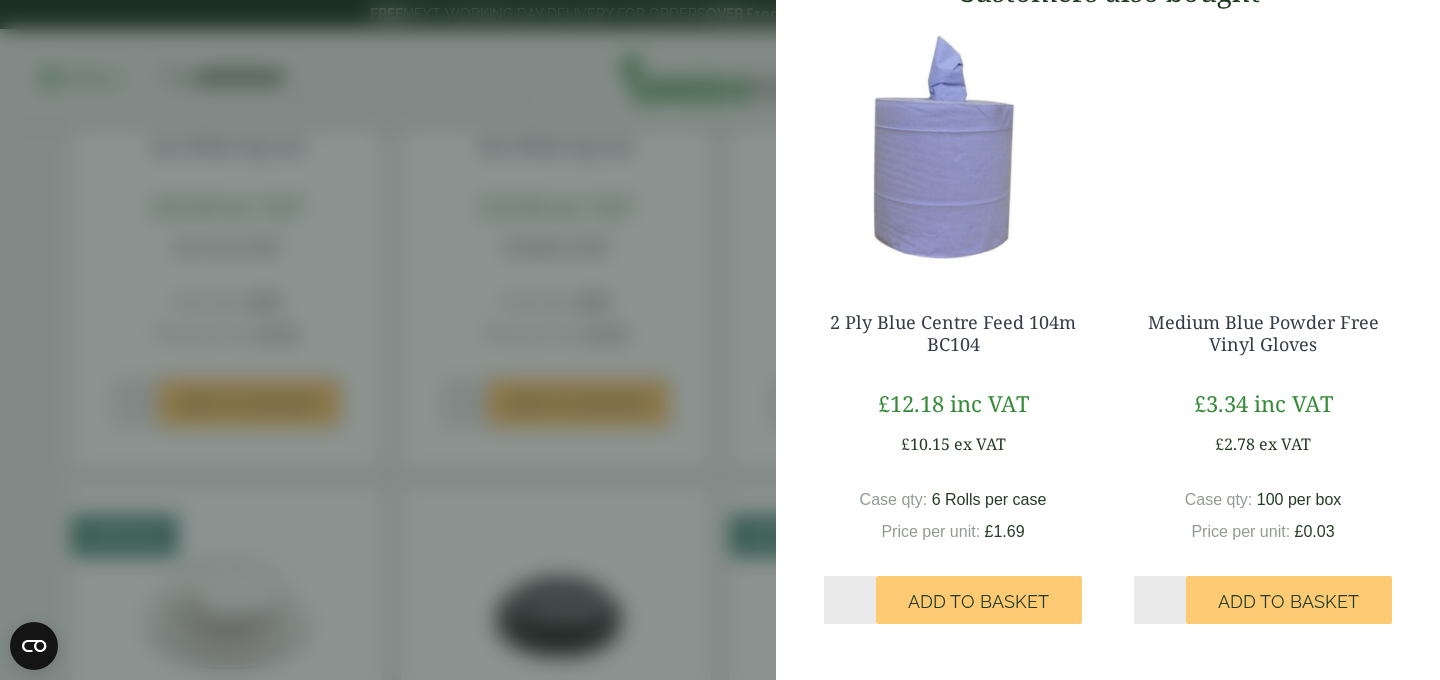 click on "My Basket
12oz Clear PET Smoothie Cup - Full Case
12oz Clear PET Smoothie Cup - Full Case quantity
- * +
Update
Remove
£ 39.61
-" at bounding box center (720, 340) 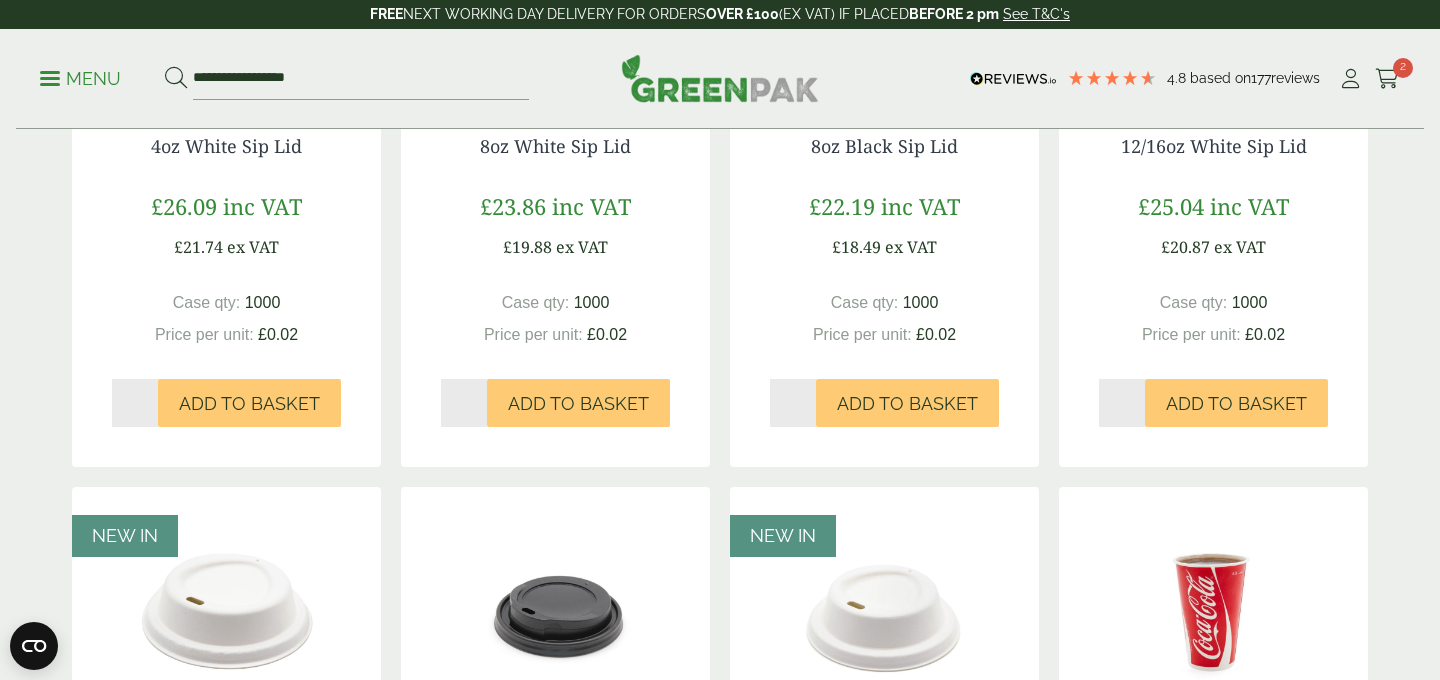 click on "Menu" at bounding box center (80, 77) 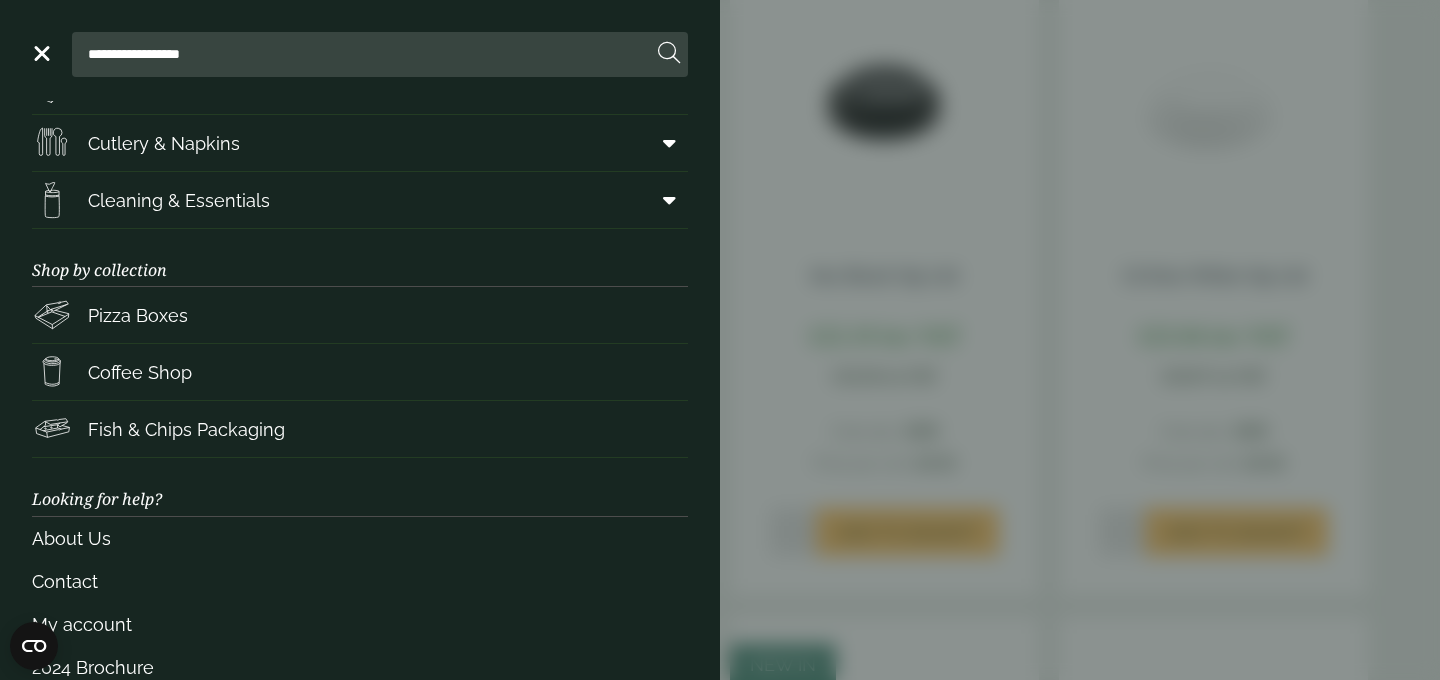 scroll, scrollTop: 312, scrollLeft: 0, axis: vertical 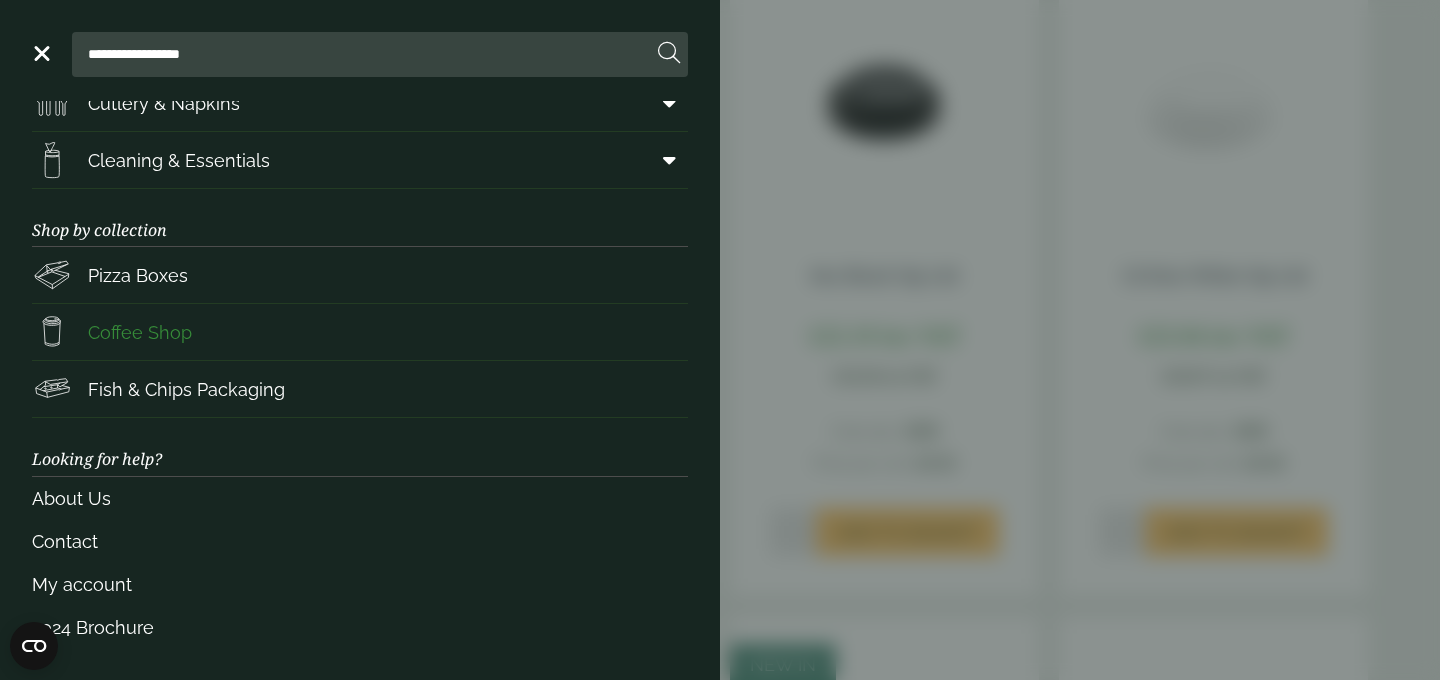 click on "Coffee Shop" at bounding box center (140, 332) 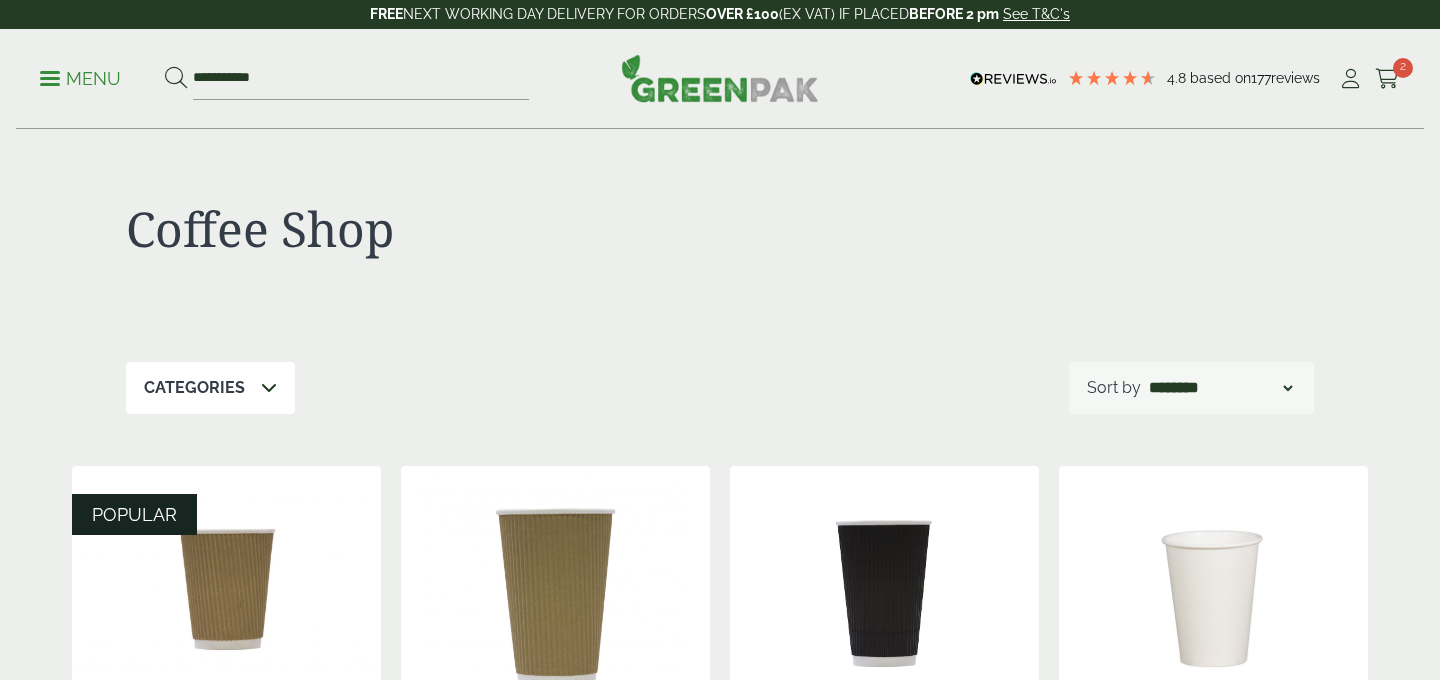 scroll, scrollTop: 0, scrollLeft: 0, axis: both 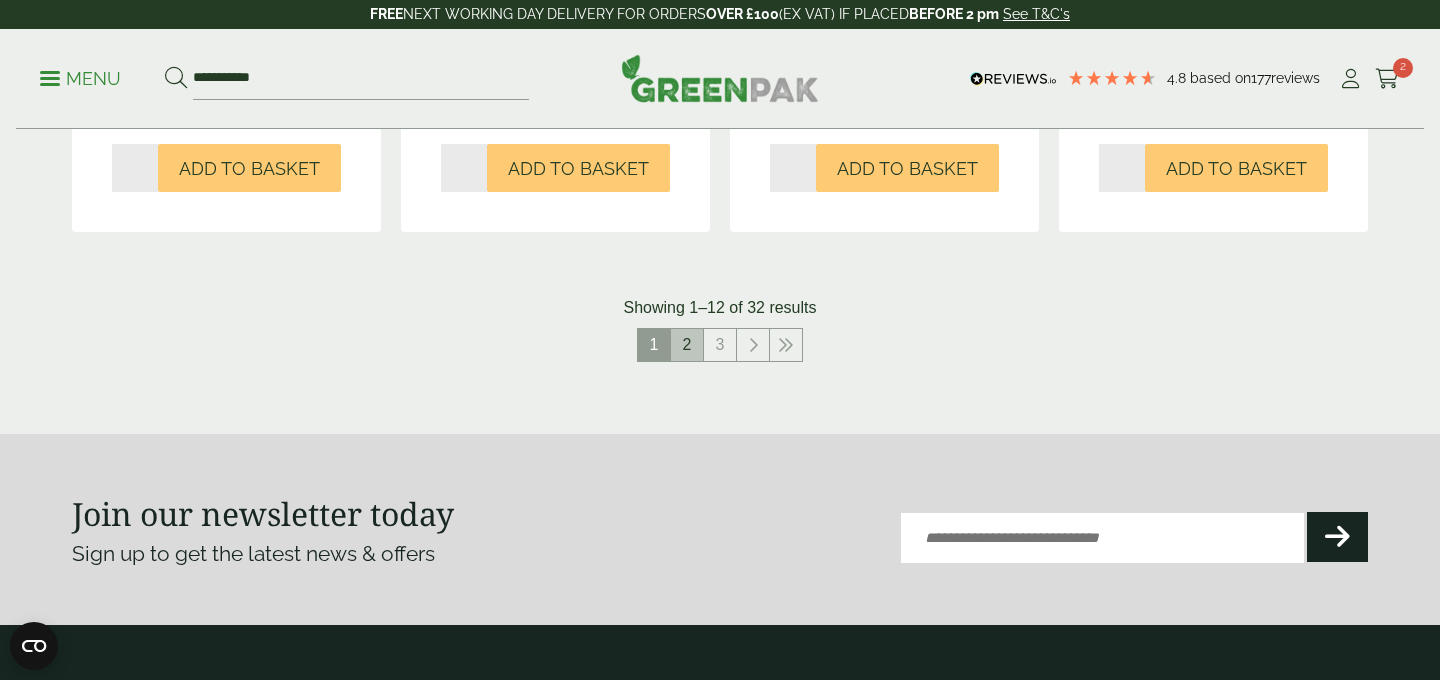 click on "2" at bounding box center (687, 345) 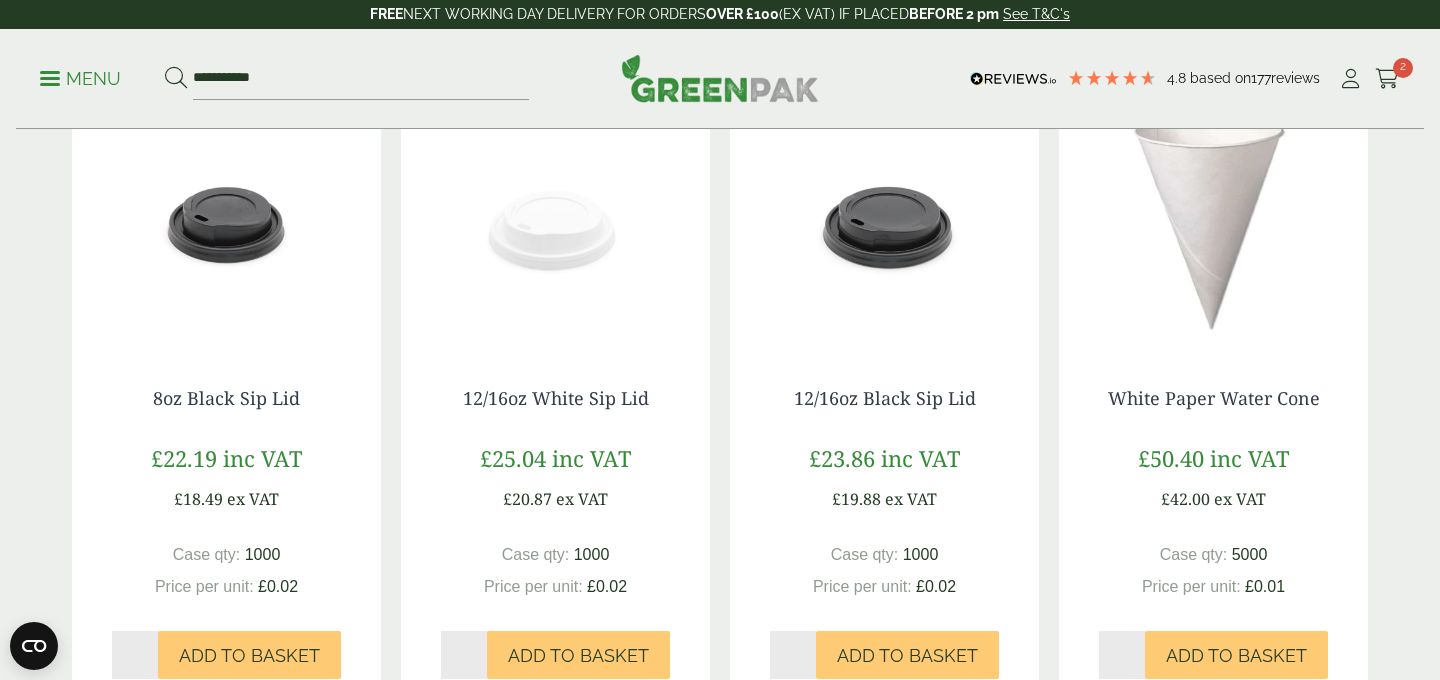scroll, scrollTop: 977, scrollLeft: 0, axis: vertical 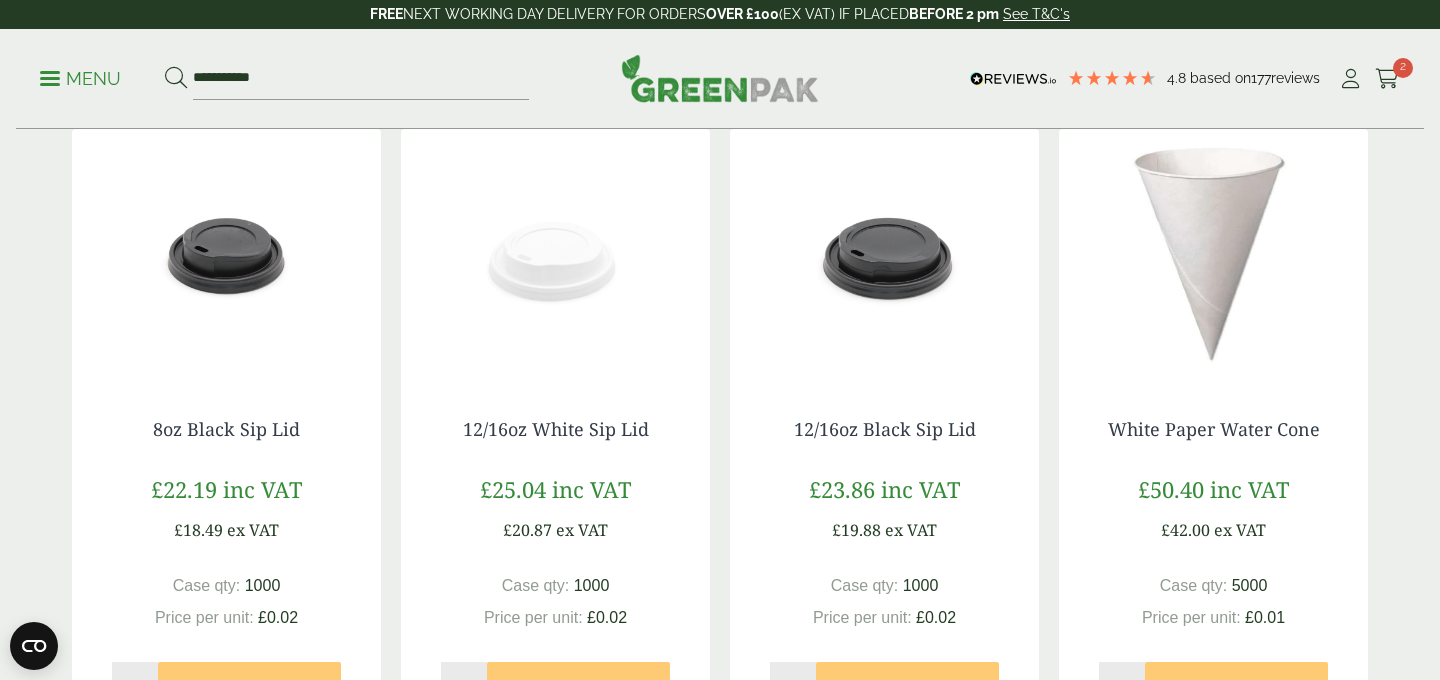 click on "**********" at bounding box center [720, 79] 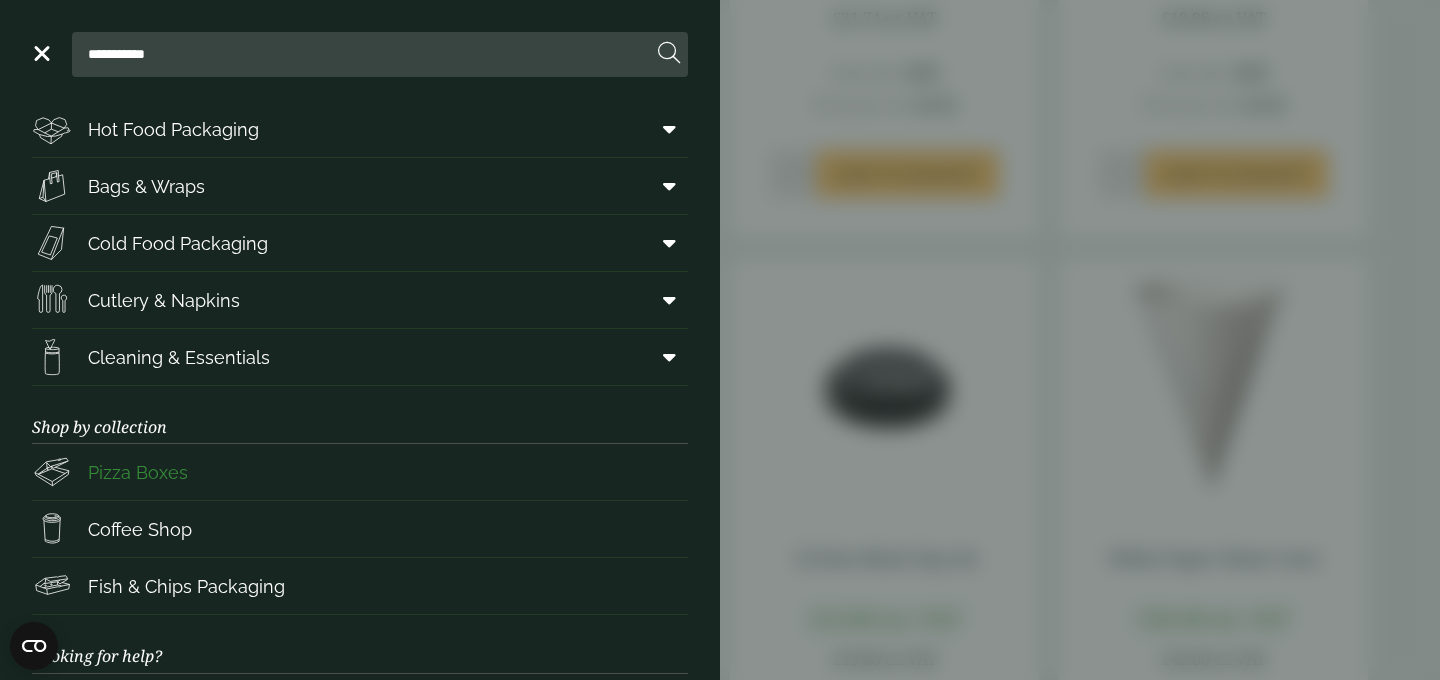 scroll, scrollTop: 50, scrollLeft: 0, axis: vertical 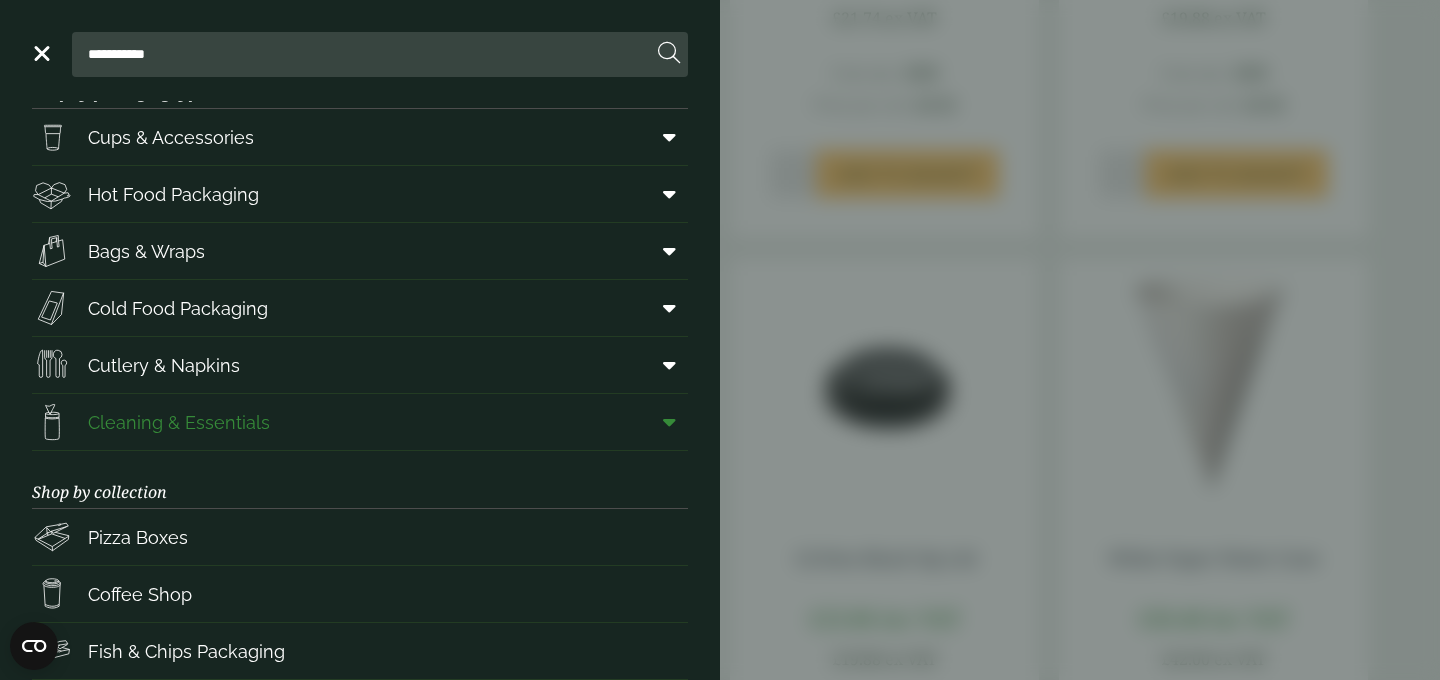 click on "Cleaning & Essentials" at bounding box center (179, 422) 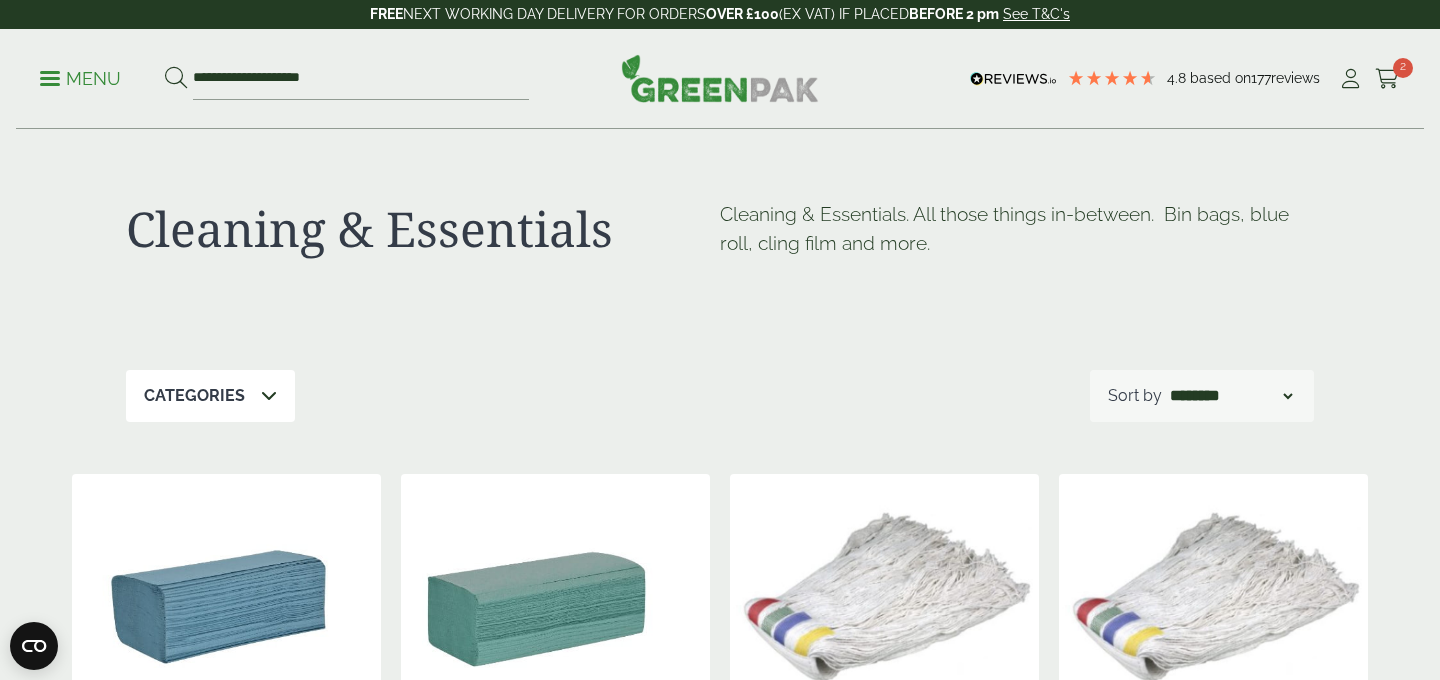 scroll, scrollTop: 0, scrollLeft: 0, axis: both 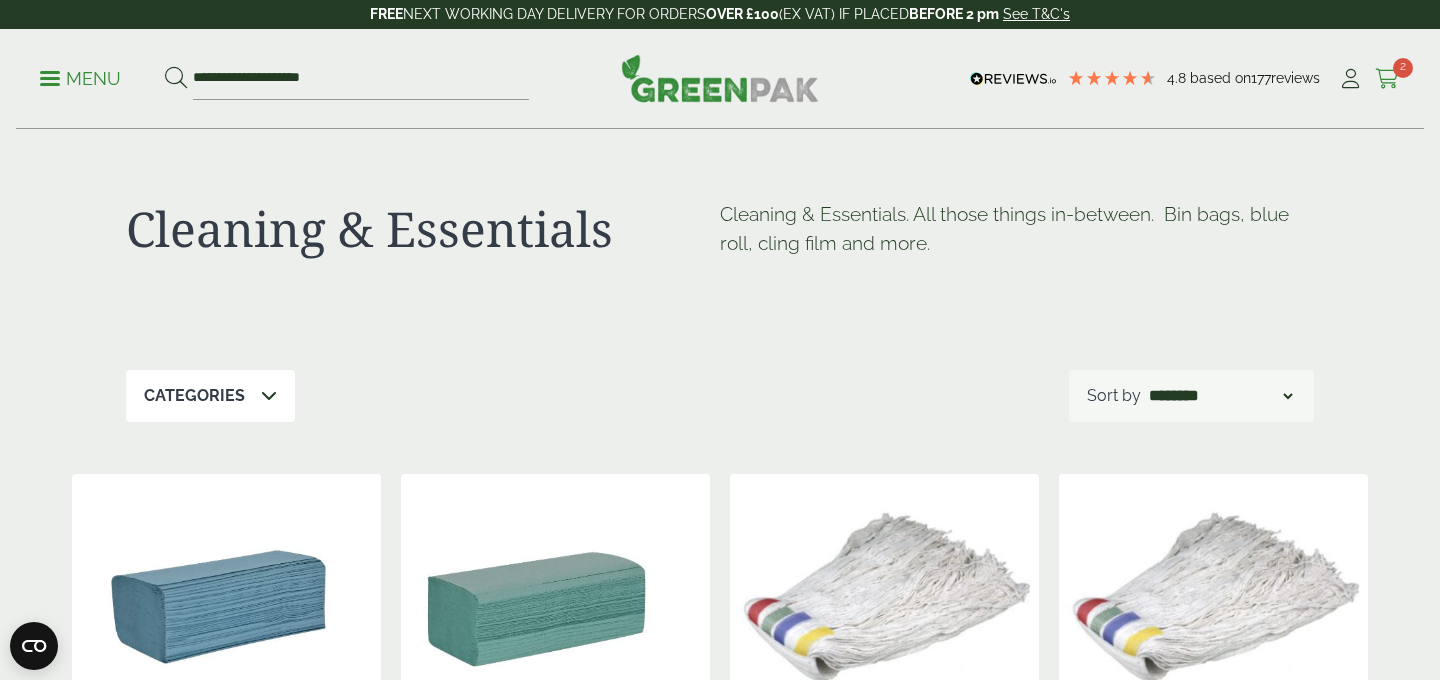 click at bounding box center [1387, 79] 